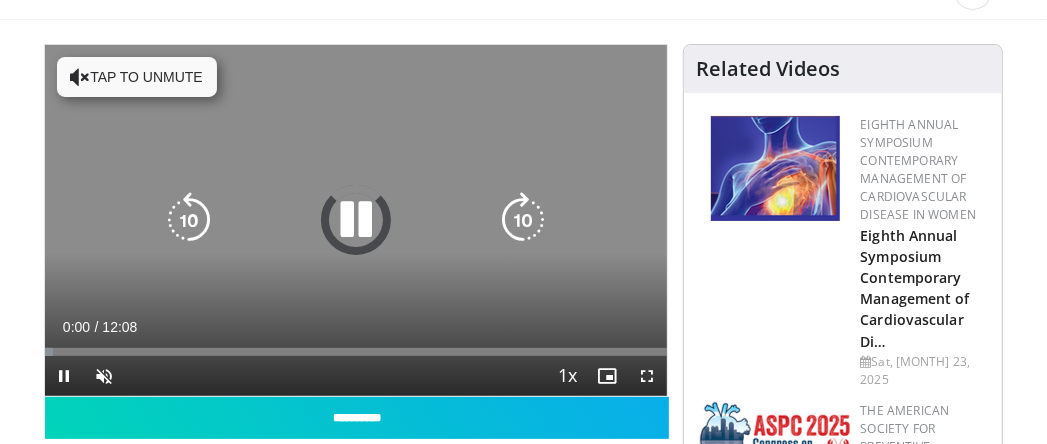 scroll, scrollTop: 110, scrollLeft: 0, axis: vertical 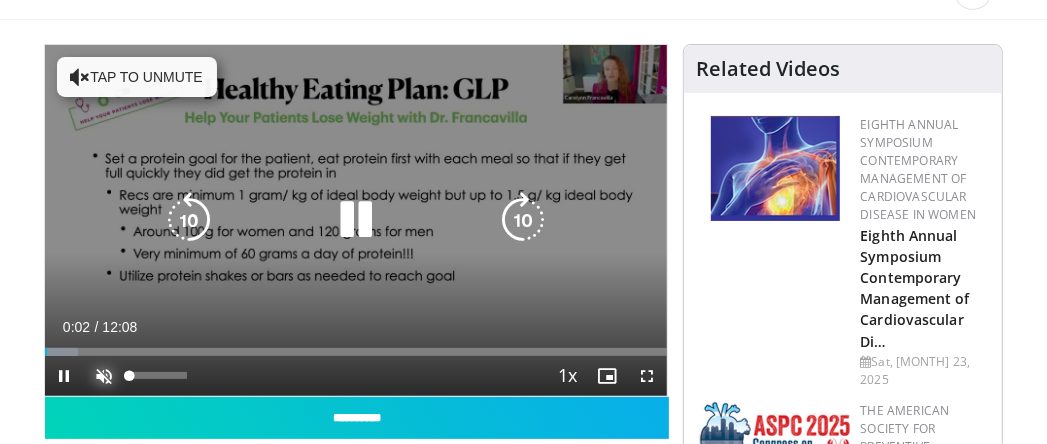 click at bounding box center [105, 376] 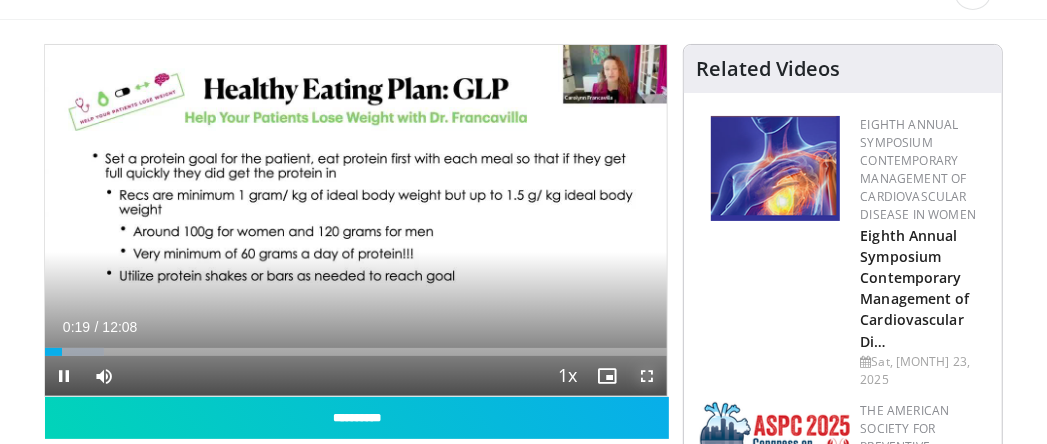 click at bounding box center [647, 376] 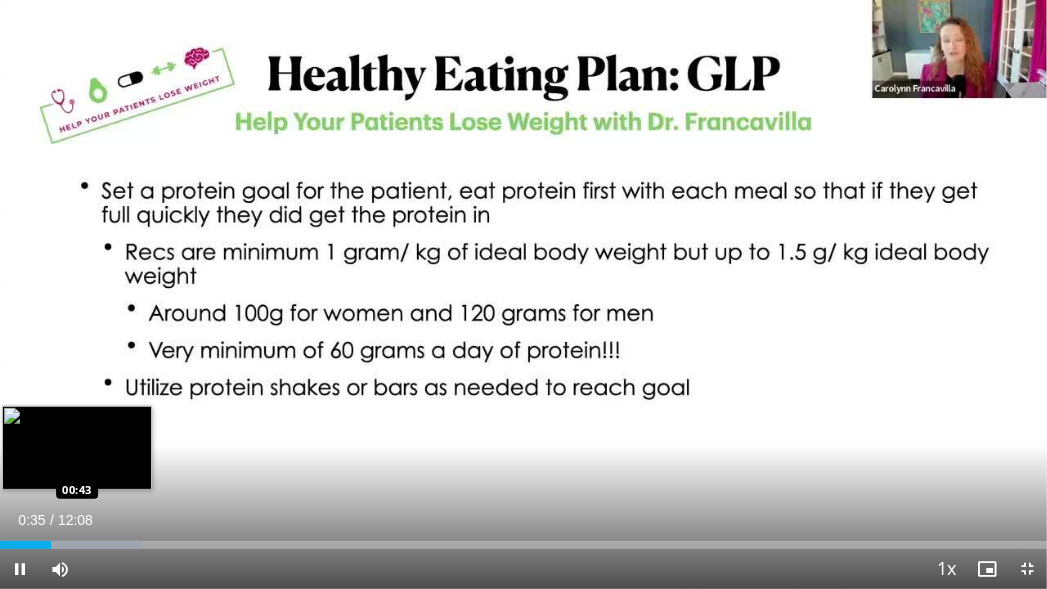 click on "Loaded :  13.61% 00:35 00:43" at bounding box center [523, 545] 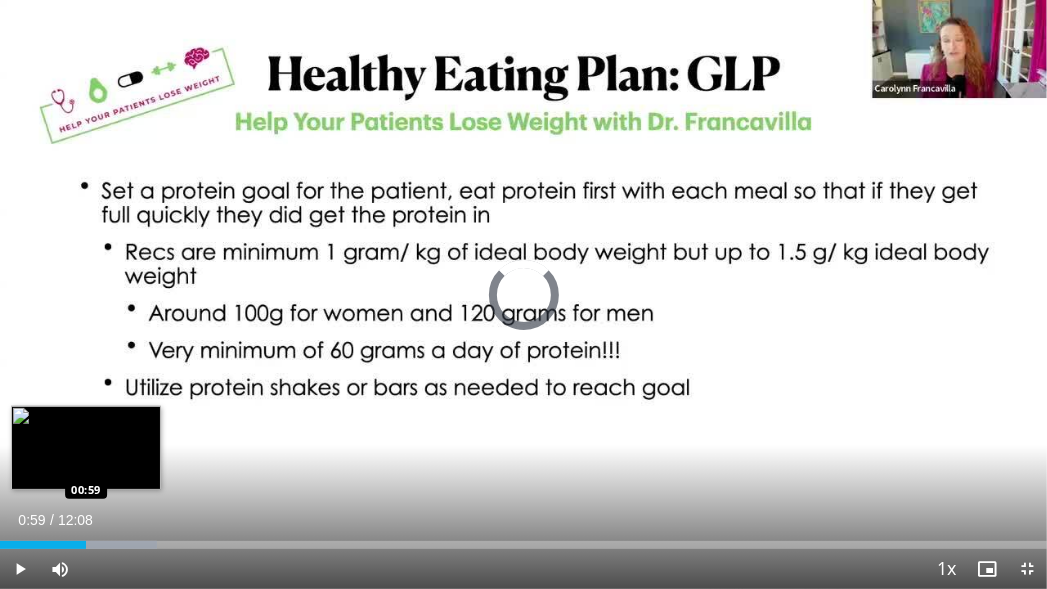 click on "Loaded :  14.97% 00:59 00:59" at bounding box center (523, 545) 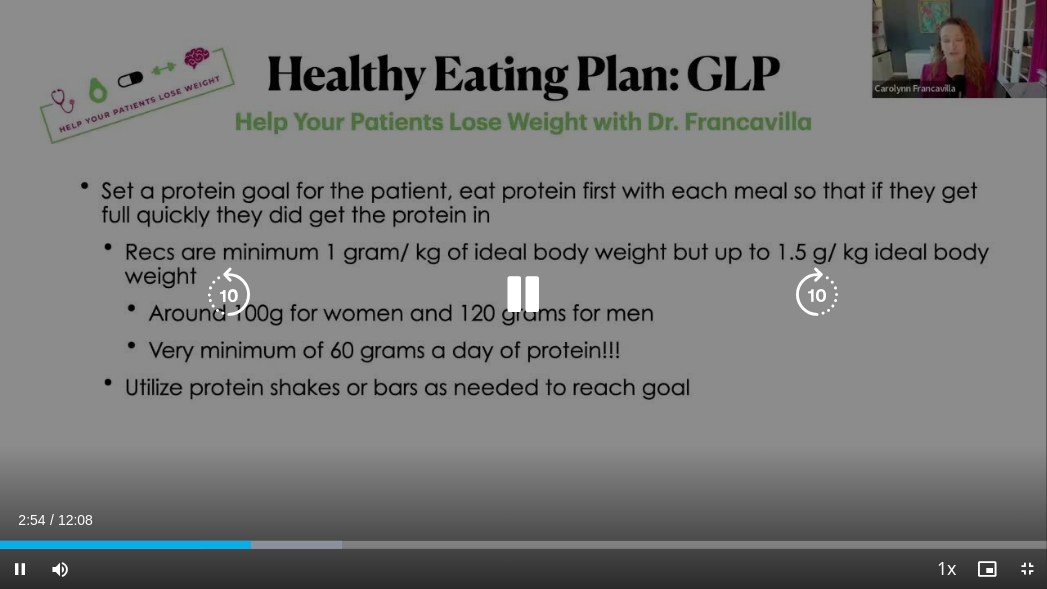 click at bounding box center (818, 295) 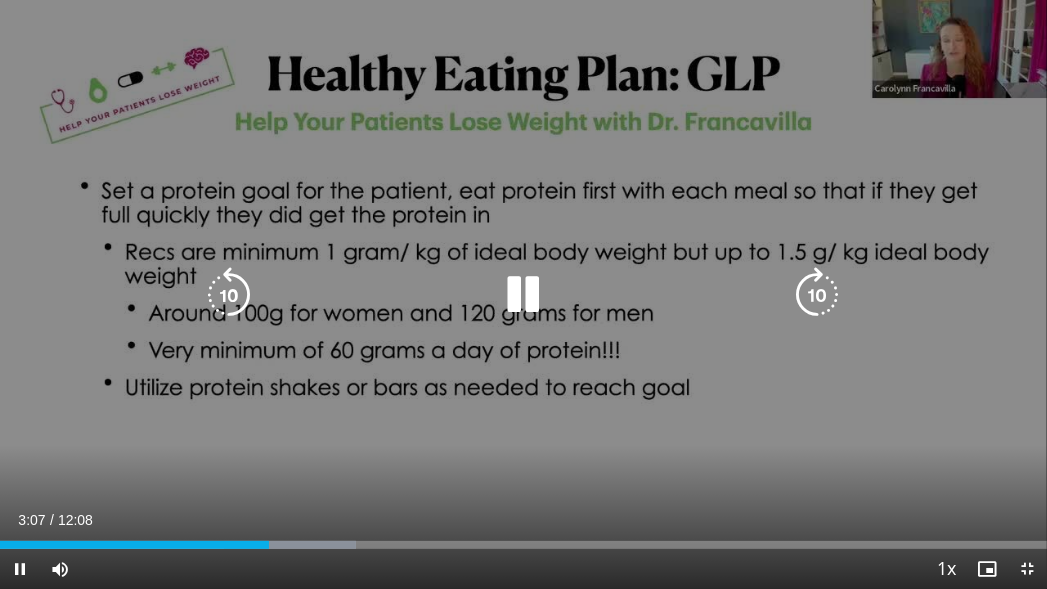 click at bounding box center [818, 295] 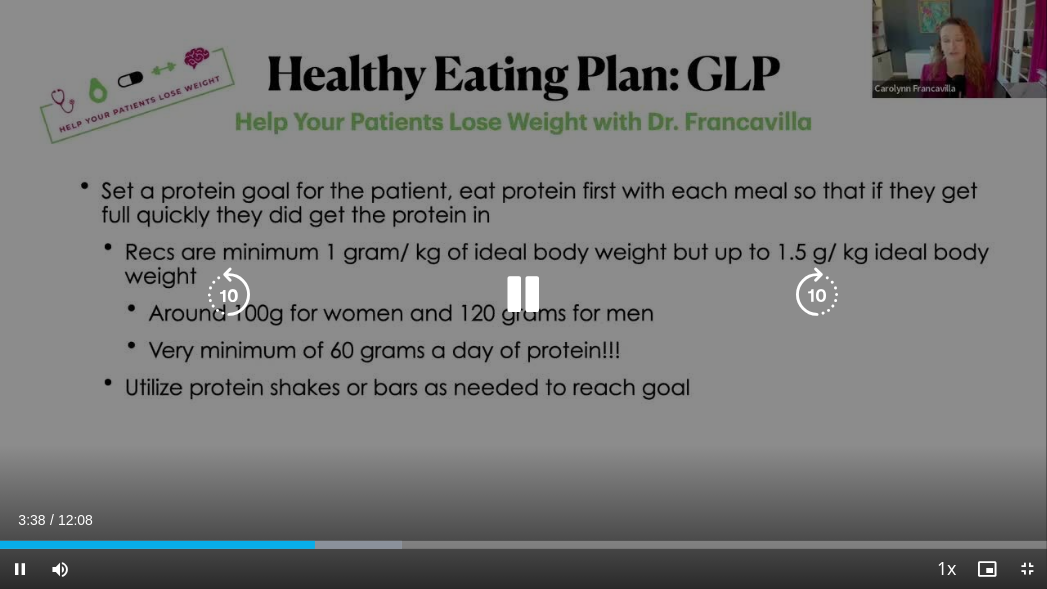 click at bounding box center (818, 295) 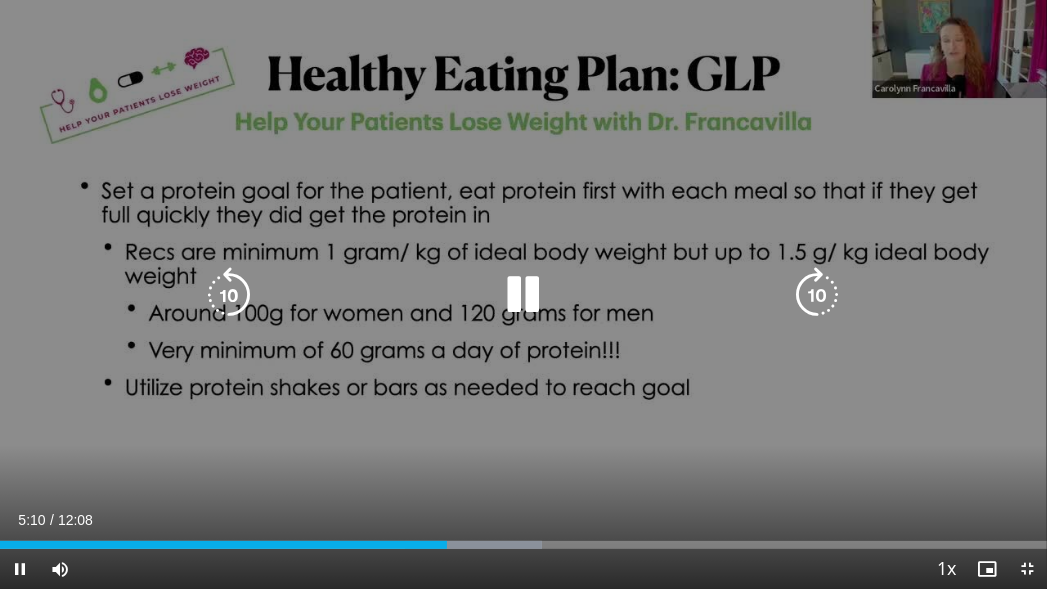 click at bounding box center [818, 295] 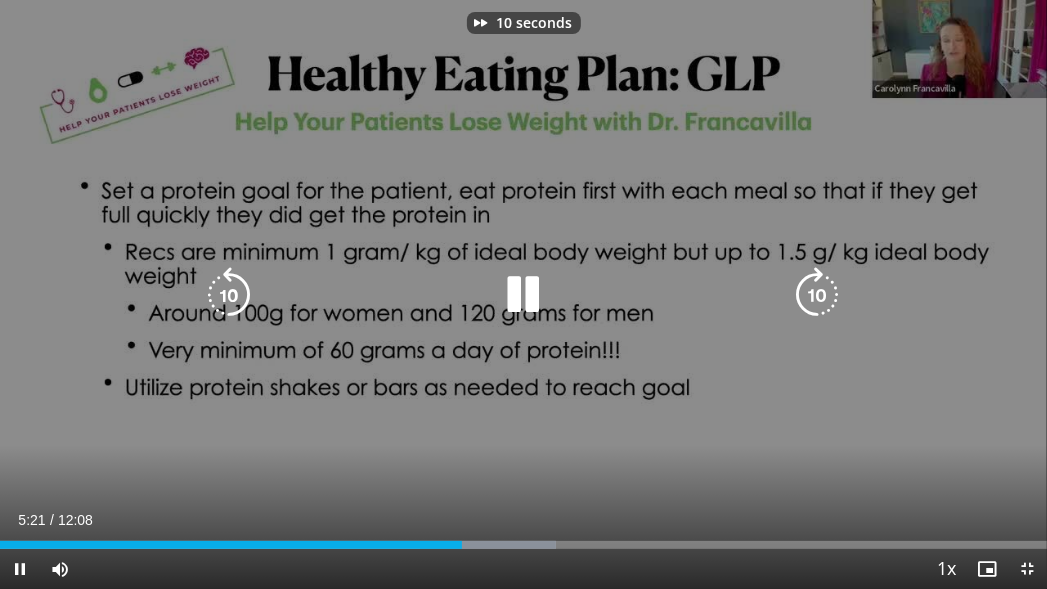 click at bounding box center (818, 295) 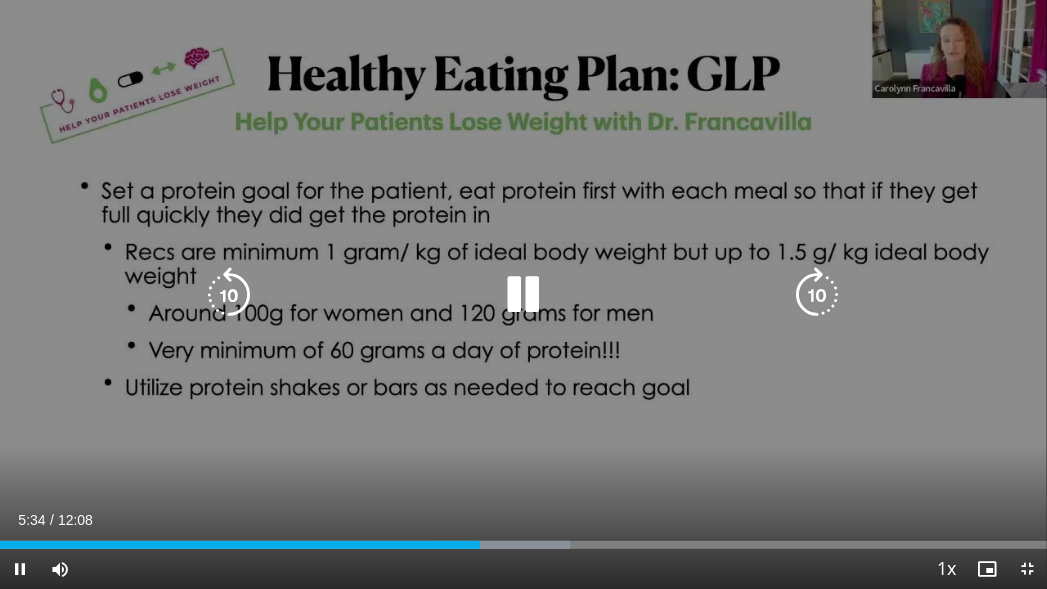 click at bounding box center (818, 295) 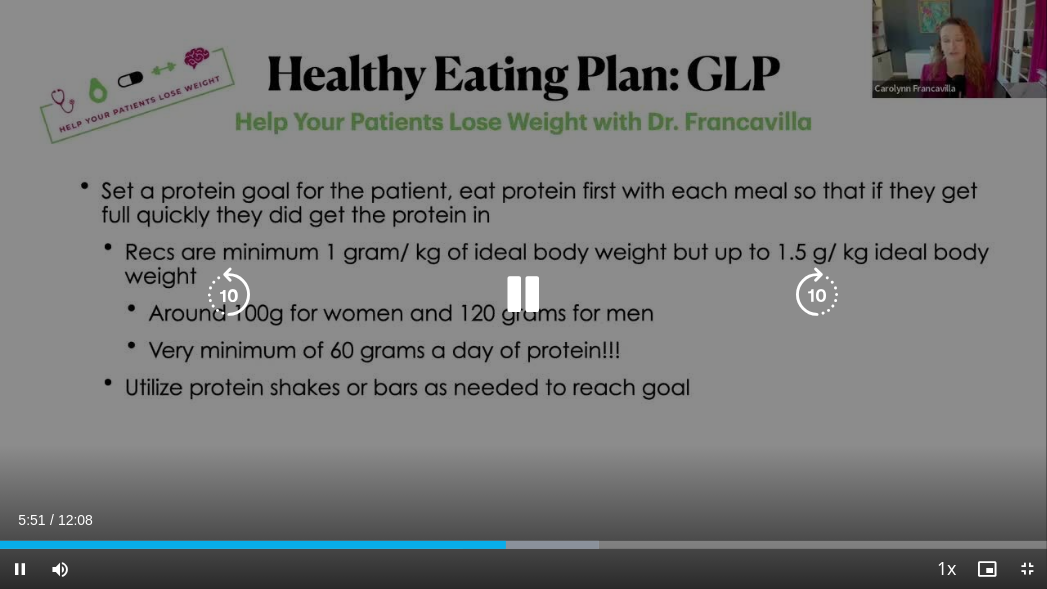 click at bounding box center [818, 295] 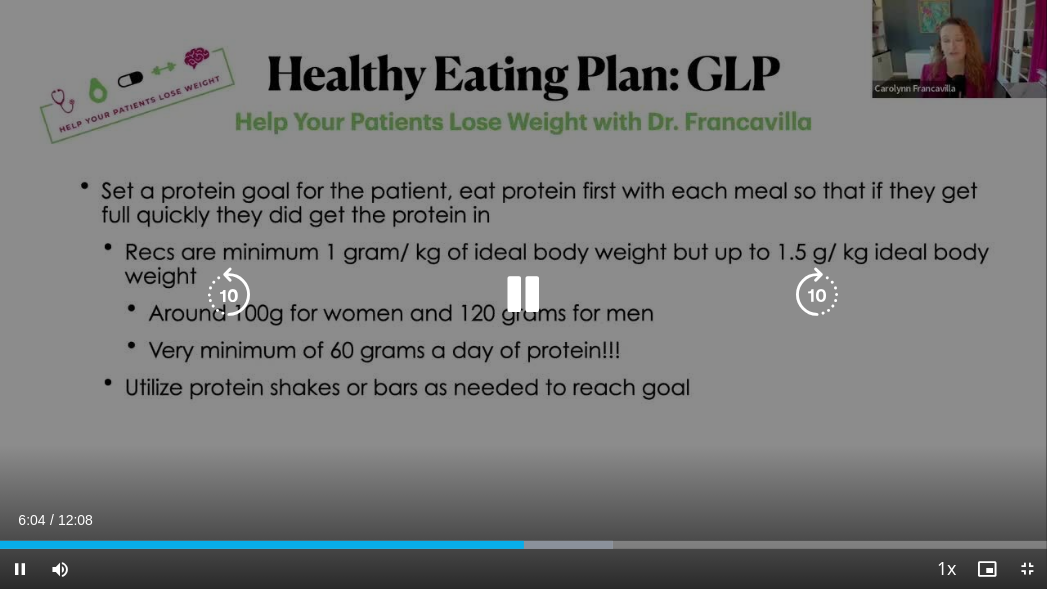click on "10 seconds
Tap to unmute" at bounding box center (523, 294) 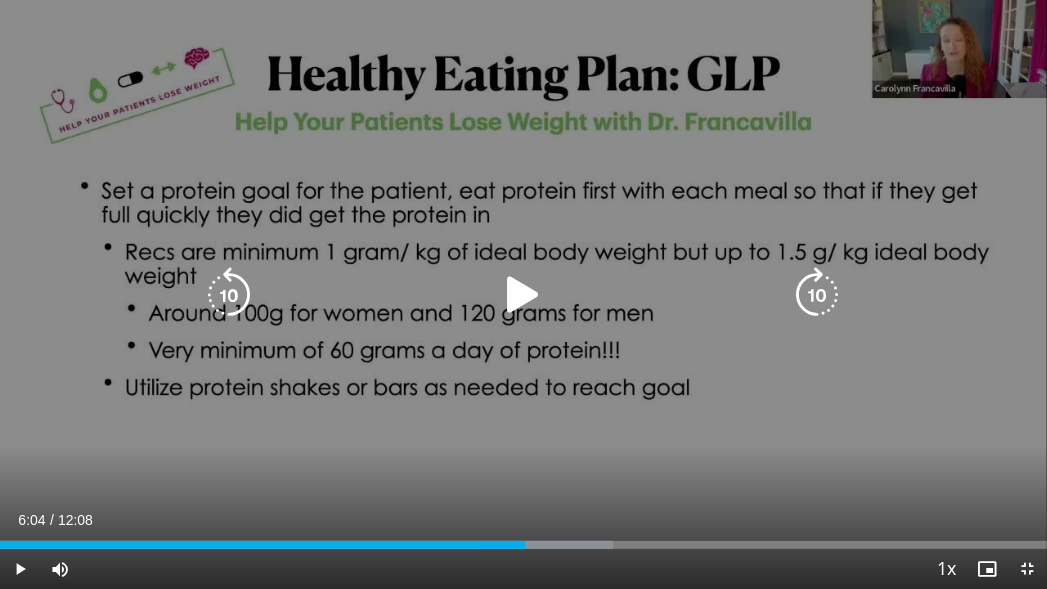 click at bounding box center (524, 295) 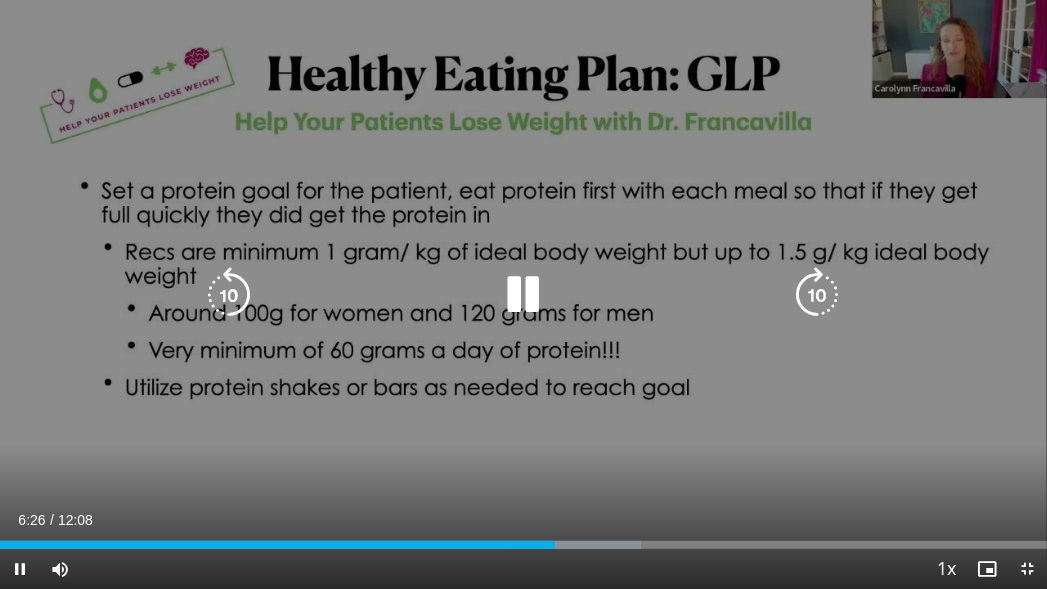 click at bounding box center (818, 295) 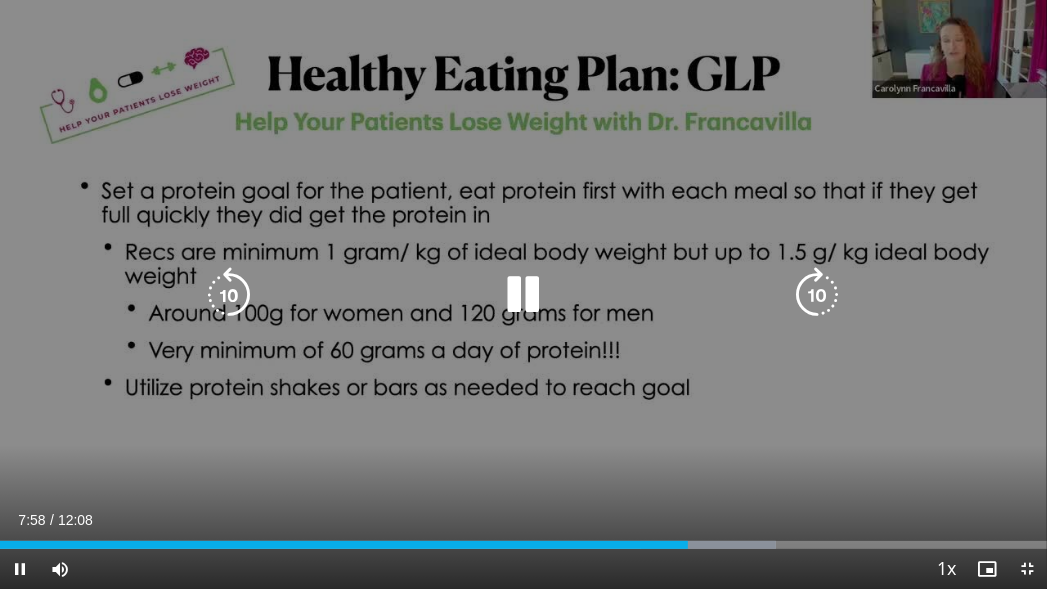 click at bounding box center (818, 295) 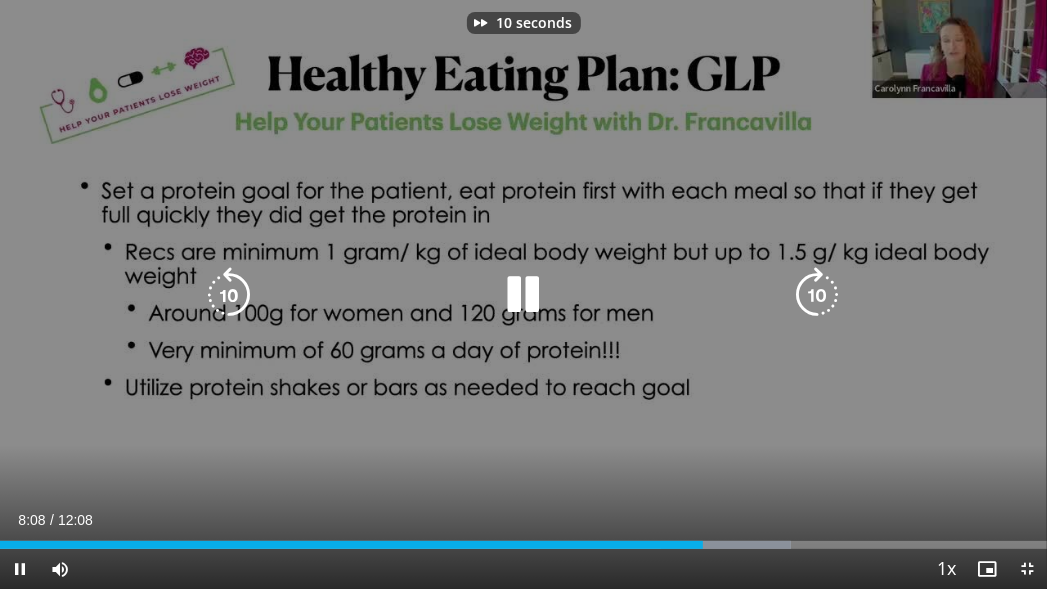 click at bounding box center (818, 295) 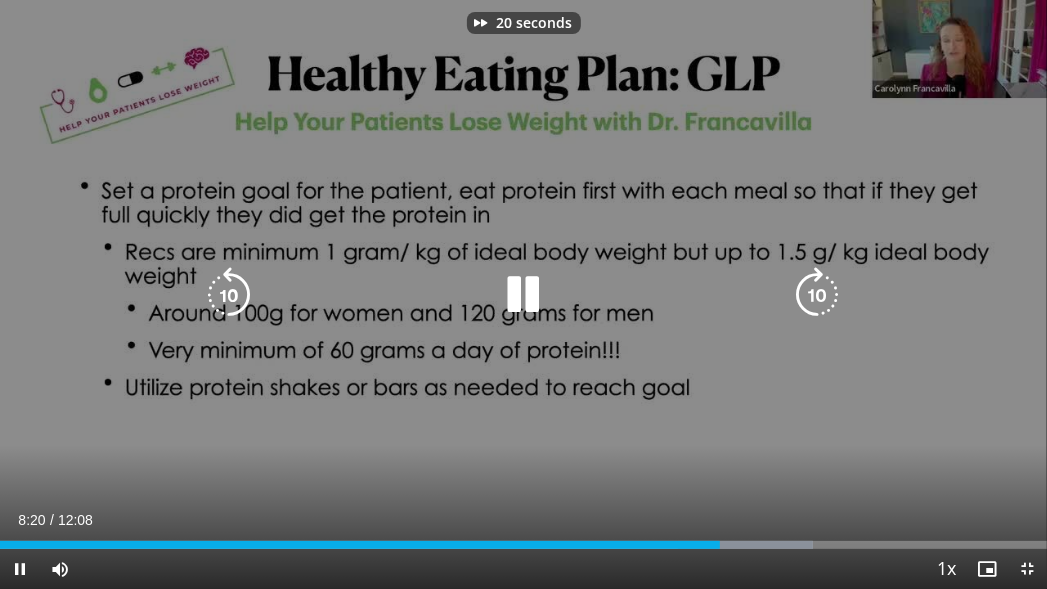 click at bounding box center [818, 295] 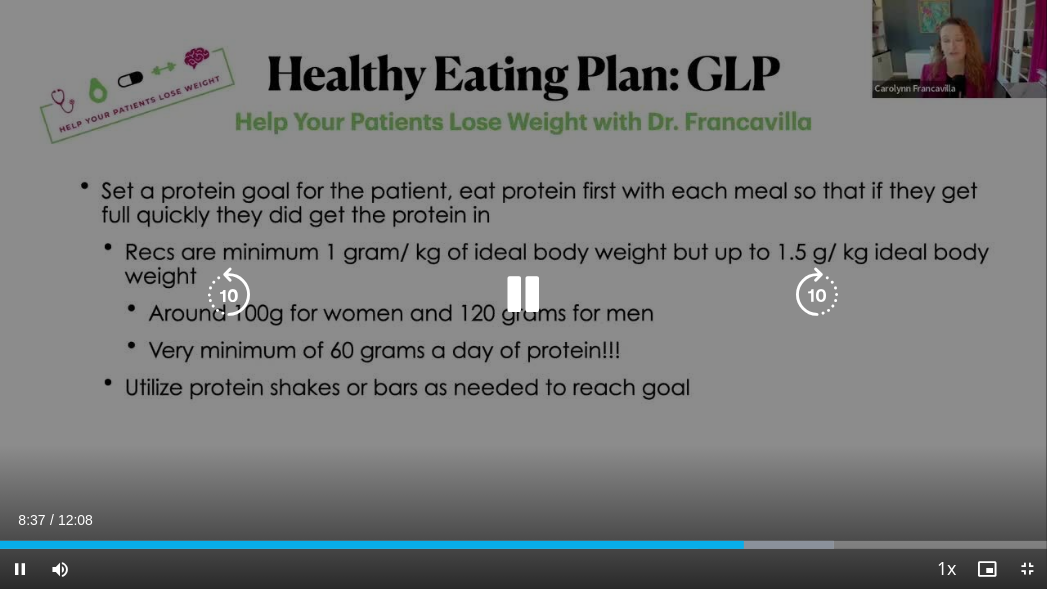 click at bounding box center (818, 295) 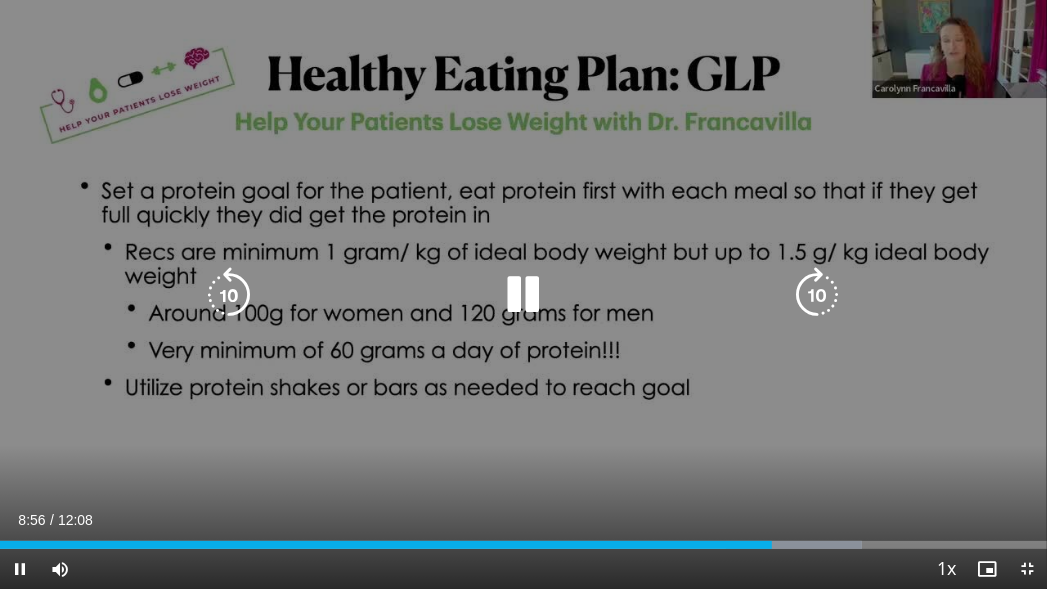 click at bounding box center (818, 295) 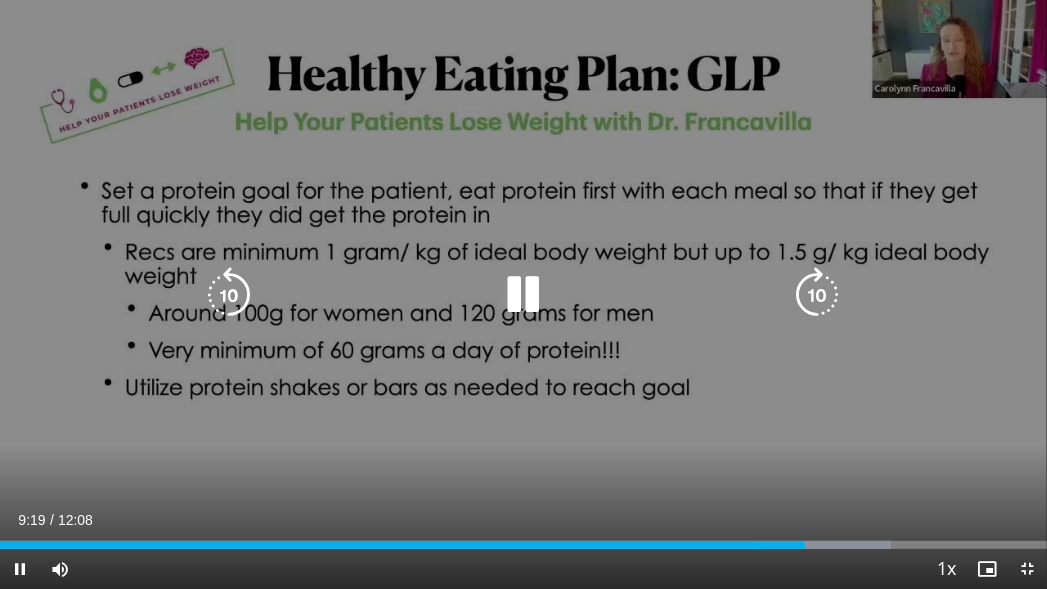 click at bounding box center (818, 295) 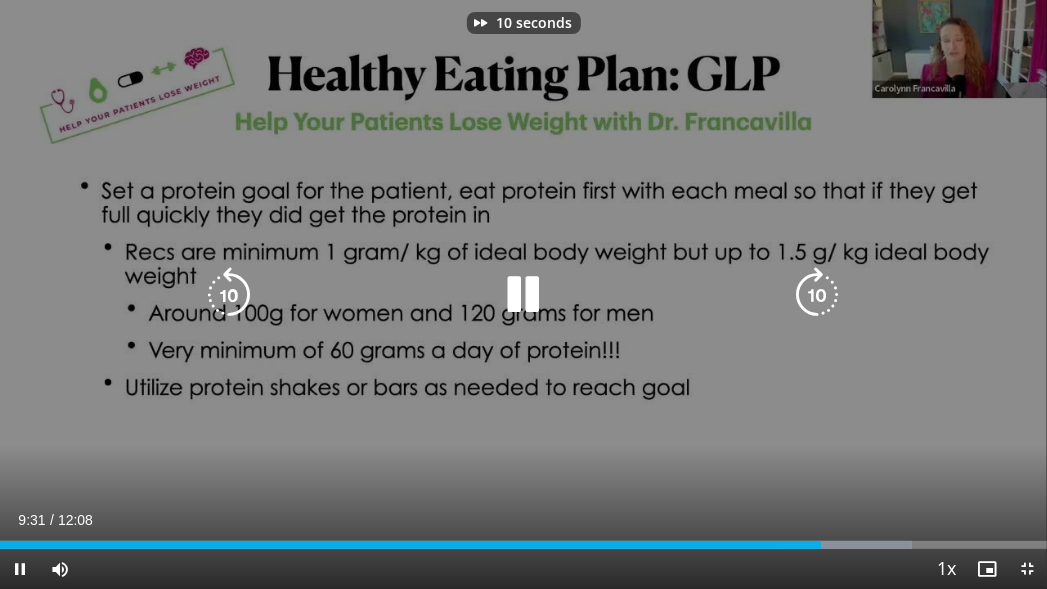 click at bounding box center [818, 295] 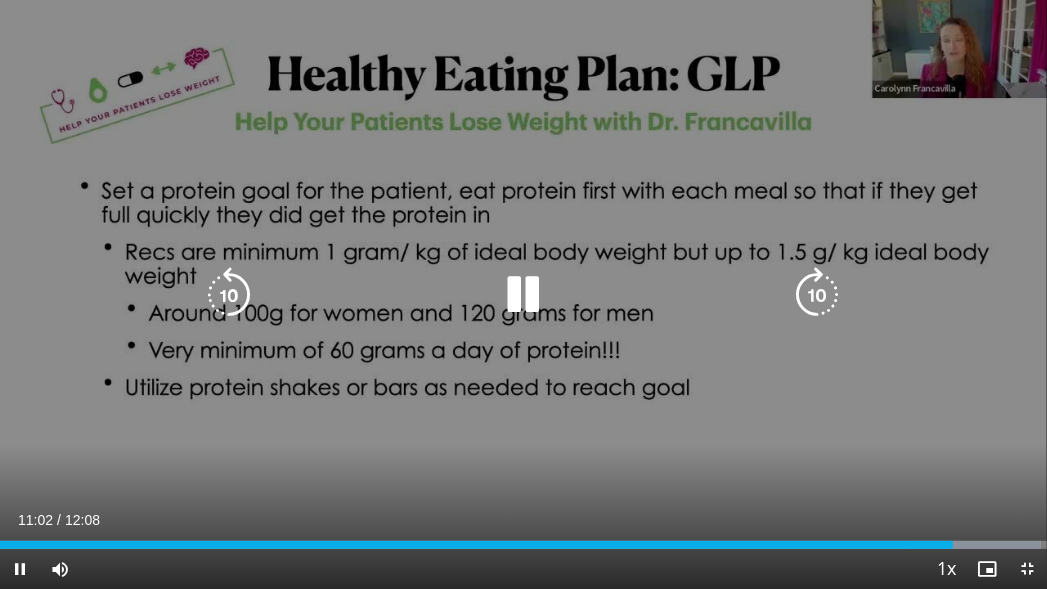 click at bounding box center [818, 295] 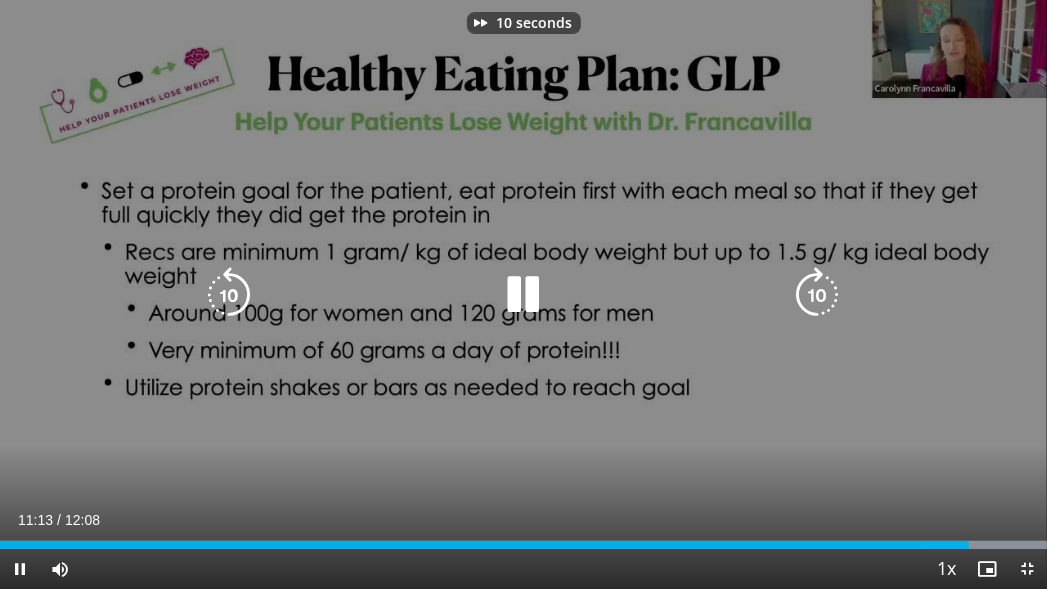 click at bounding box center [818, 295] 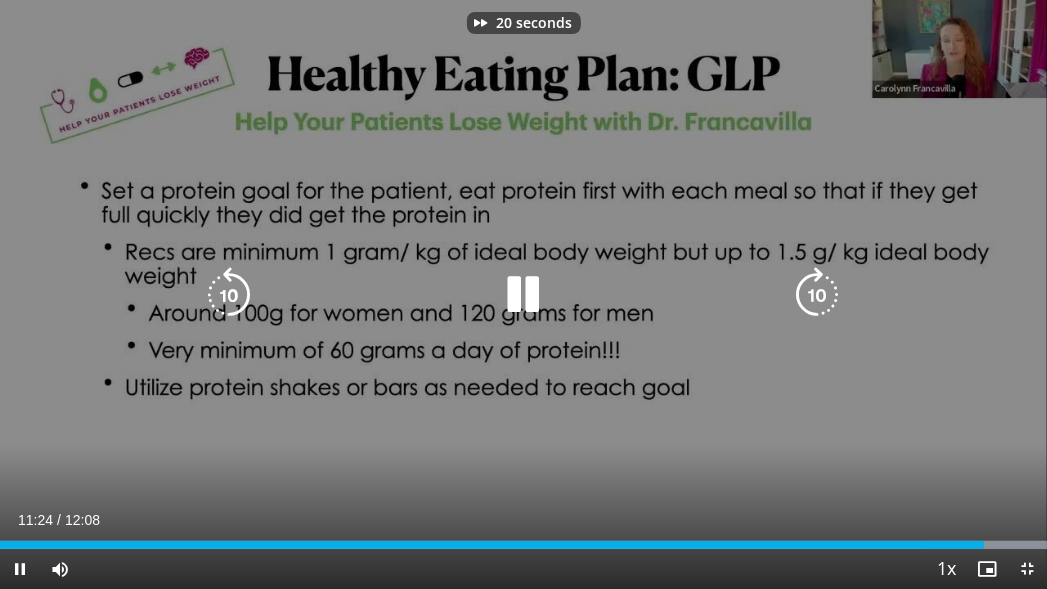 click at bounding box center [818, 295] 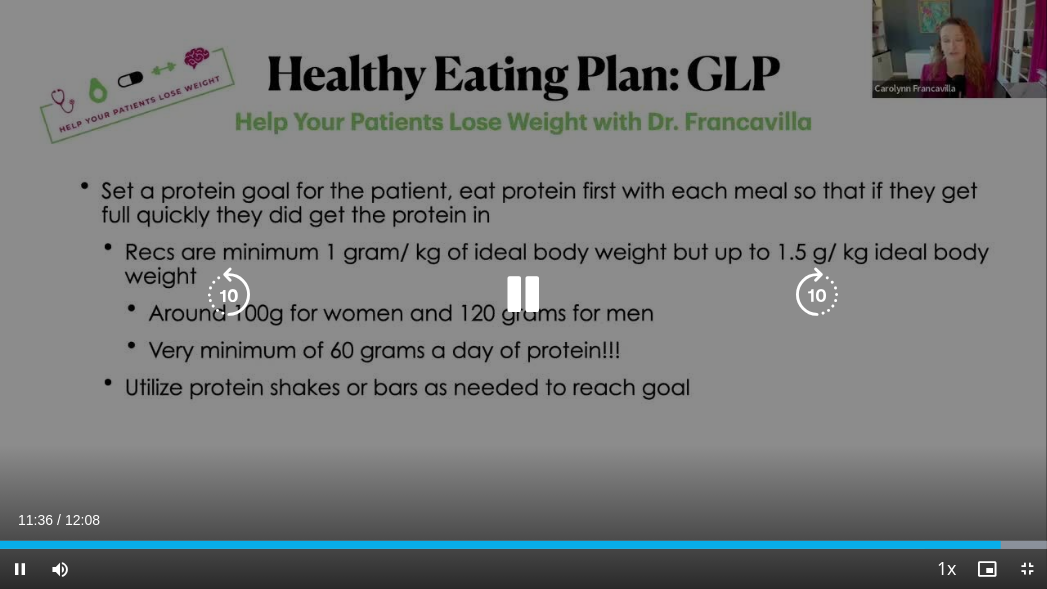 click at bounding box center (818, 295) 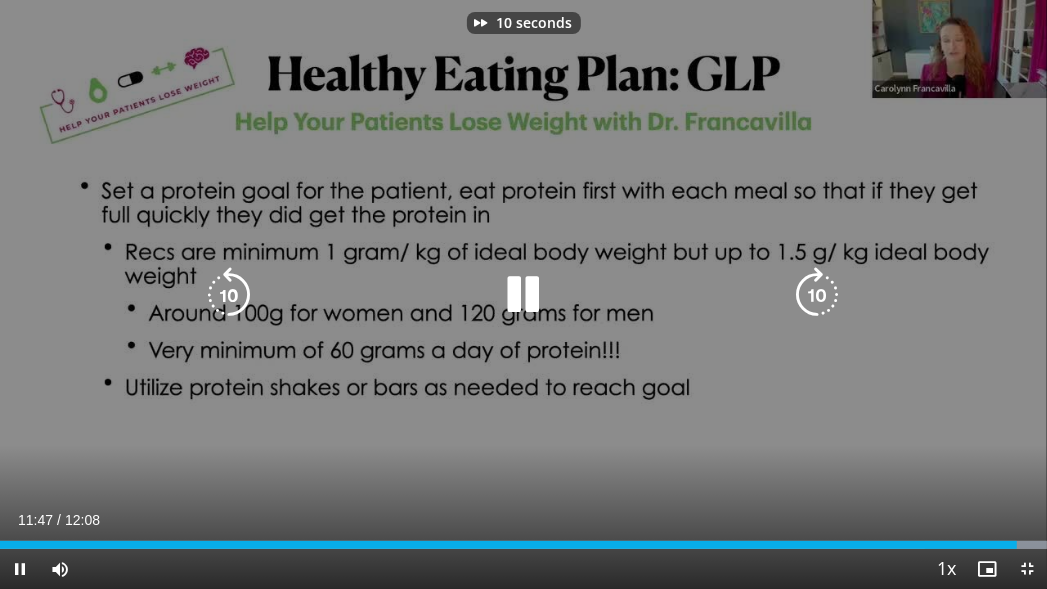 click at bounding box center (818, 295) 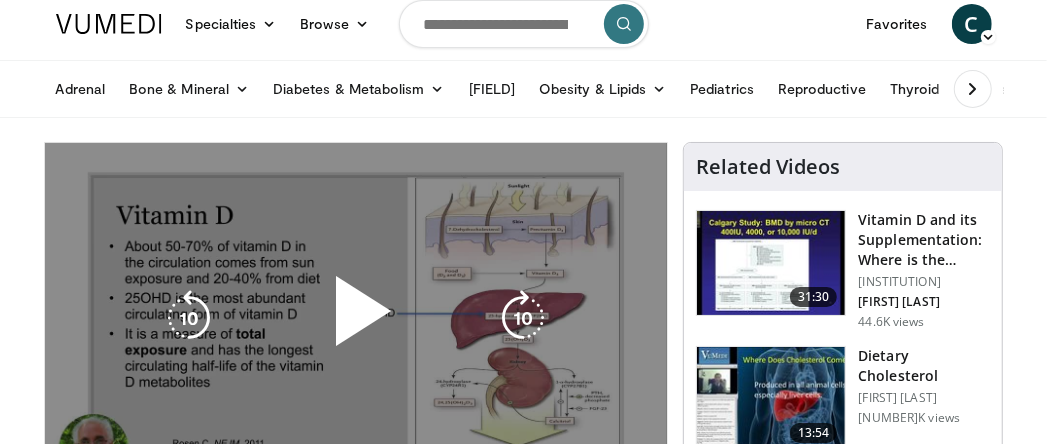 scroll, scrollTop: 0, scrollLeft: 0, axis: both 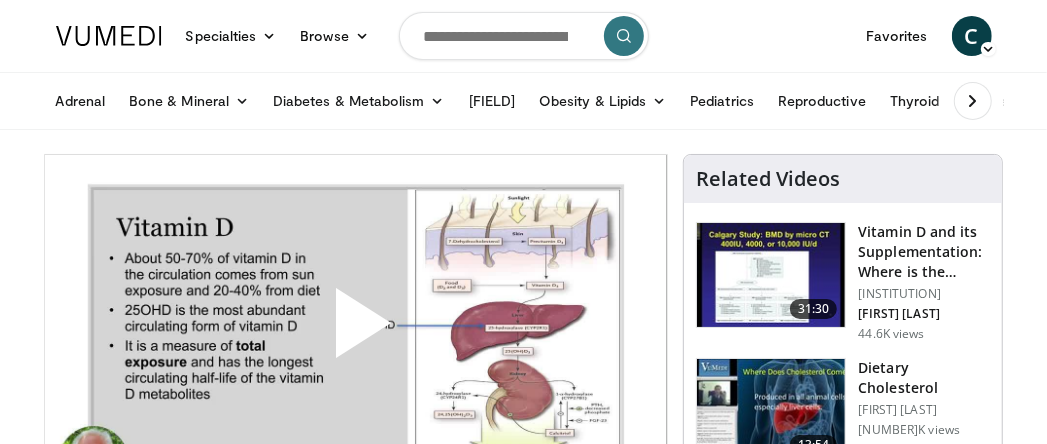 click at bounding box center [356, 330] 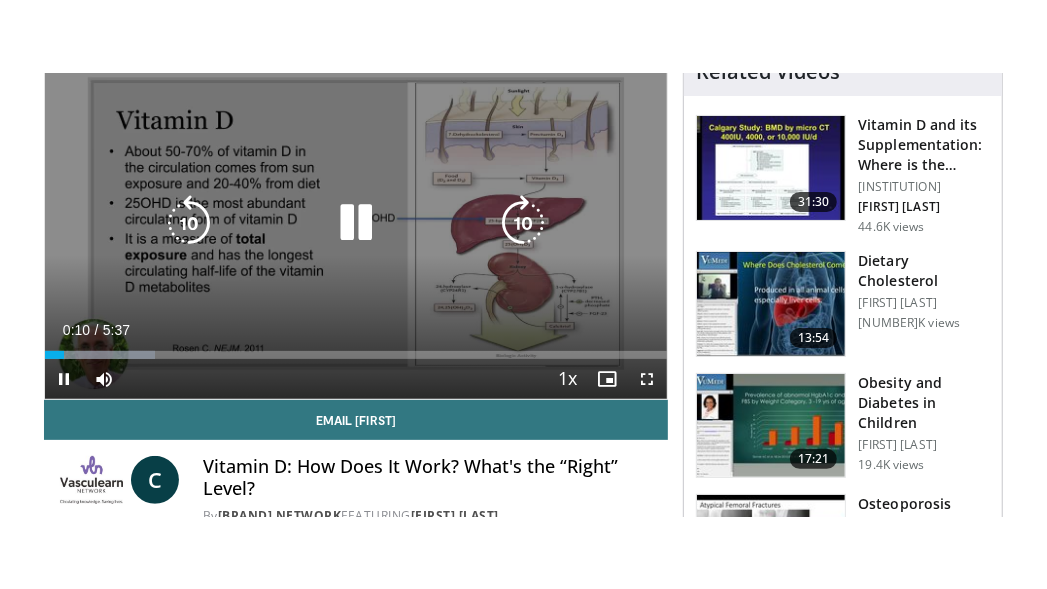scroll, scrollTop: 220, scrollLeft: 0, axis: vertical 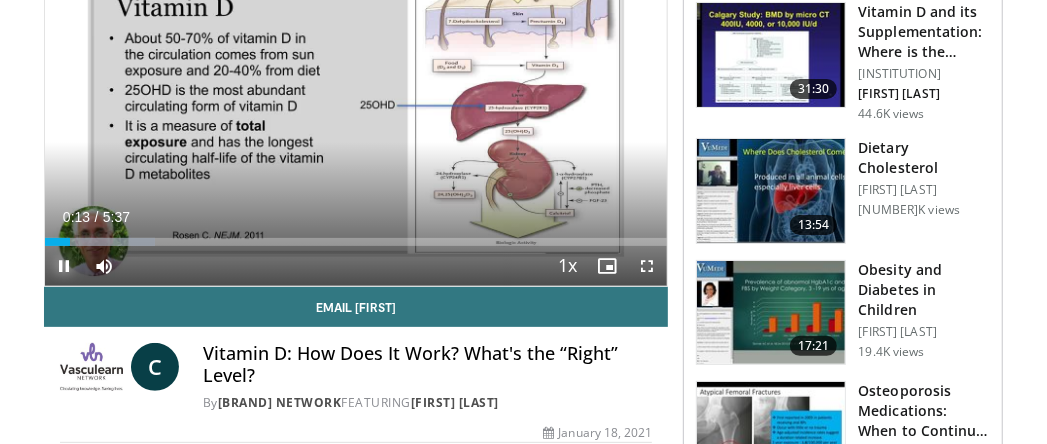 click at bounding box center (65, 266) 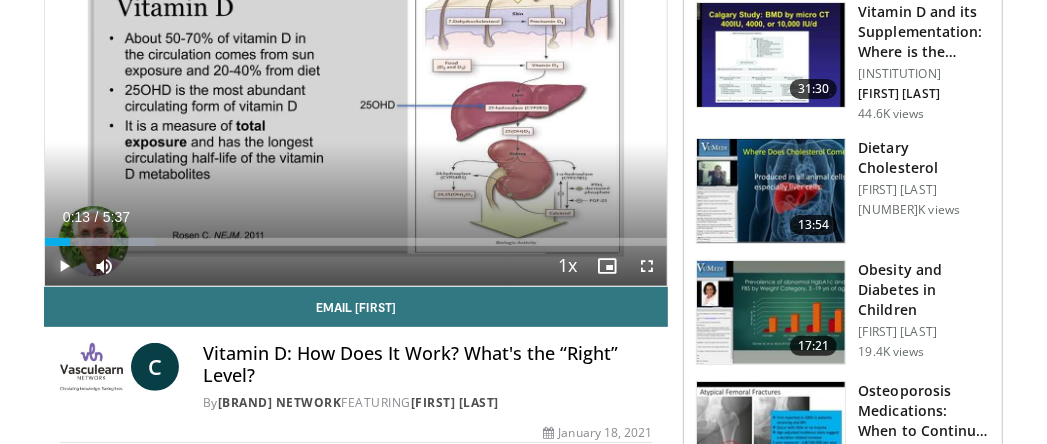 click at bounding box center (65, 266) 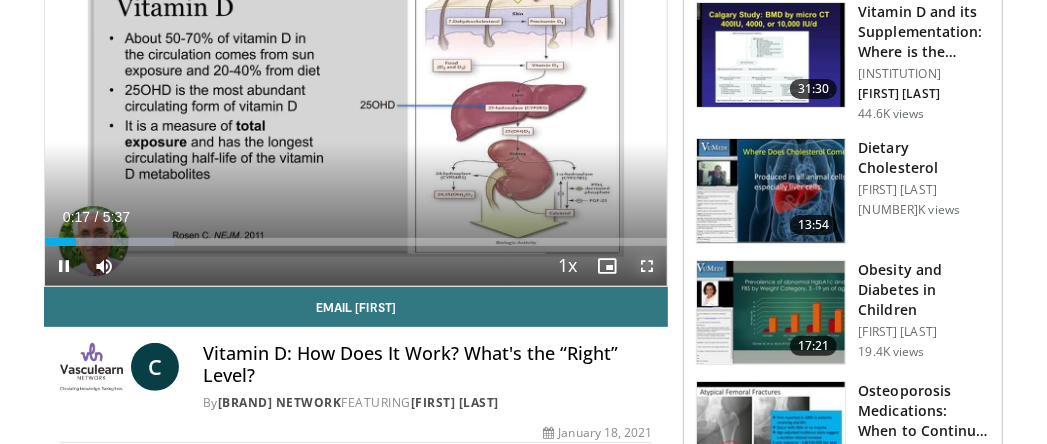 click at bounding box center (647, 266) 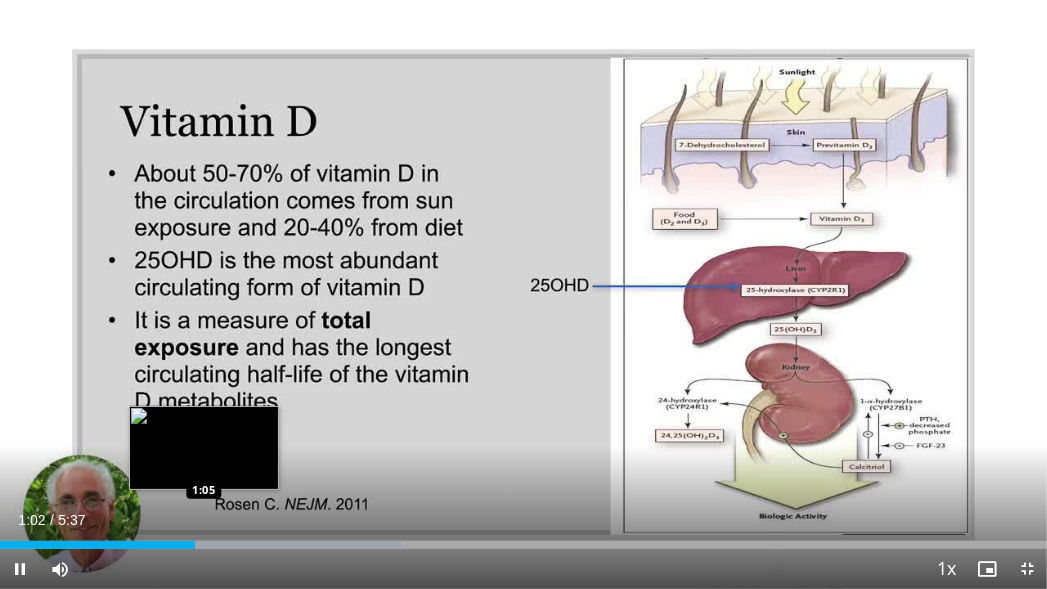 click at bounding box center [249, 545] 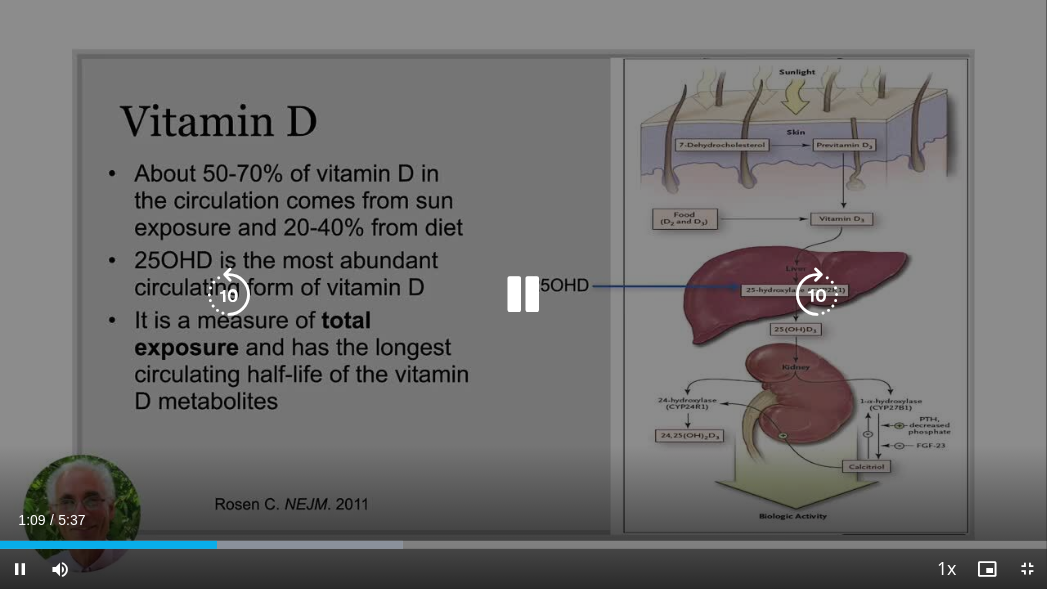 click at bounding box center [249, 545] 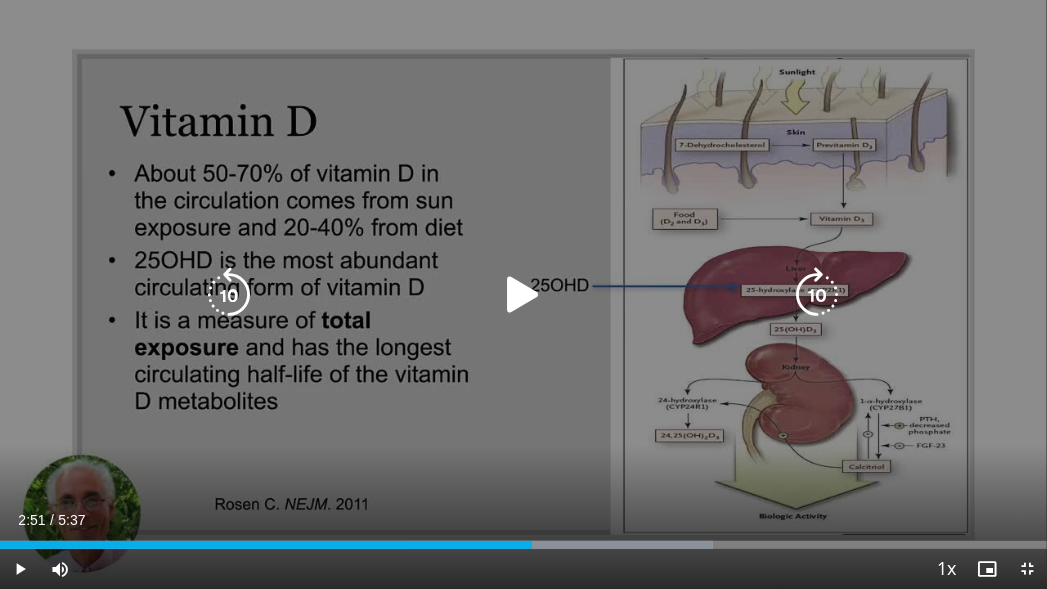 click on "Loaded :  68.12% 2:51 2:50" at bounding box center (523, 545) 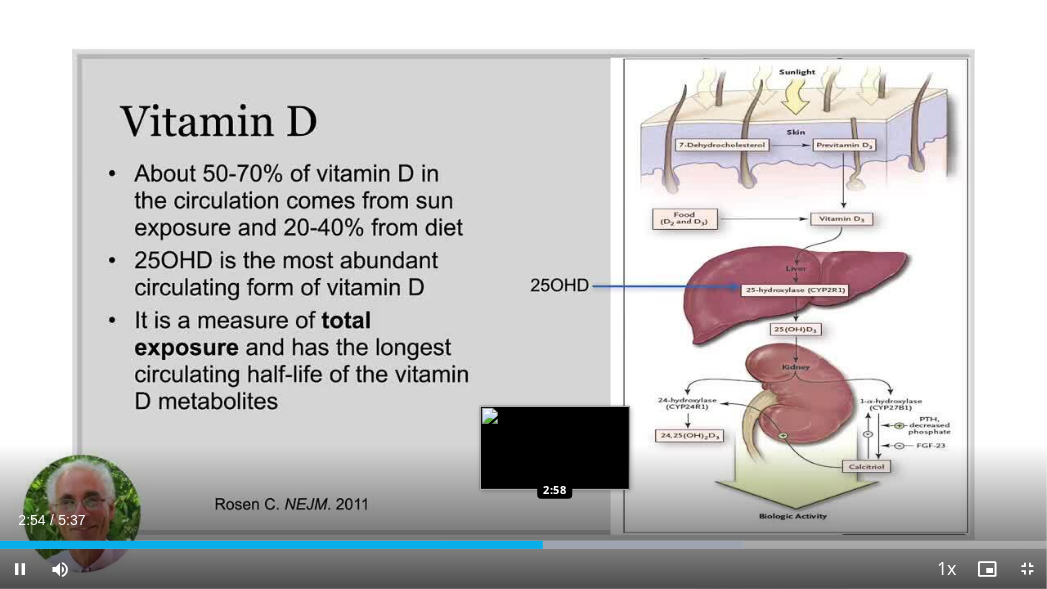 click on "Loaded :  71.08% 2:54 2:58" at bounding box center (523, 545) 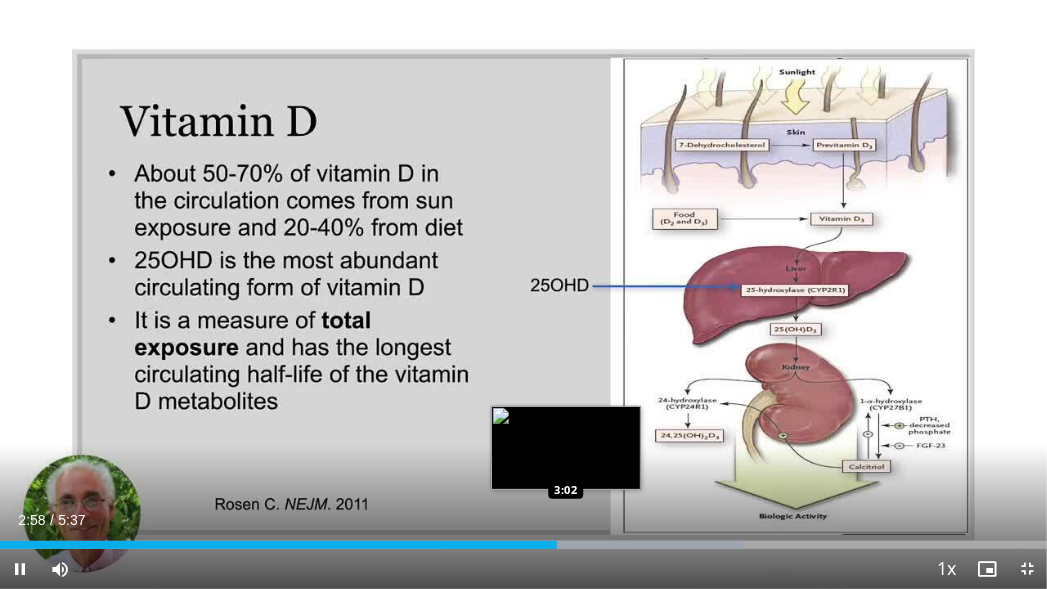 click on "Loaded :  71.08% 2:59 3:02" at bounding box center [523, 545] 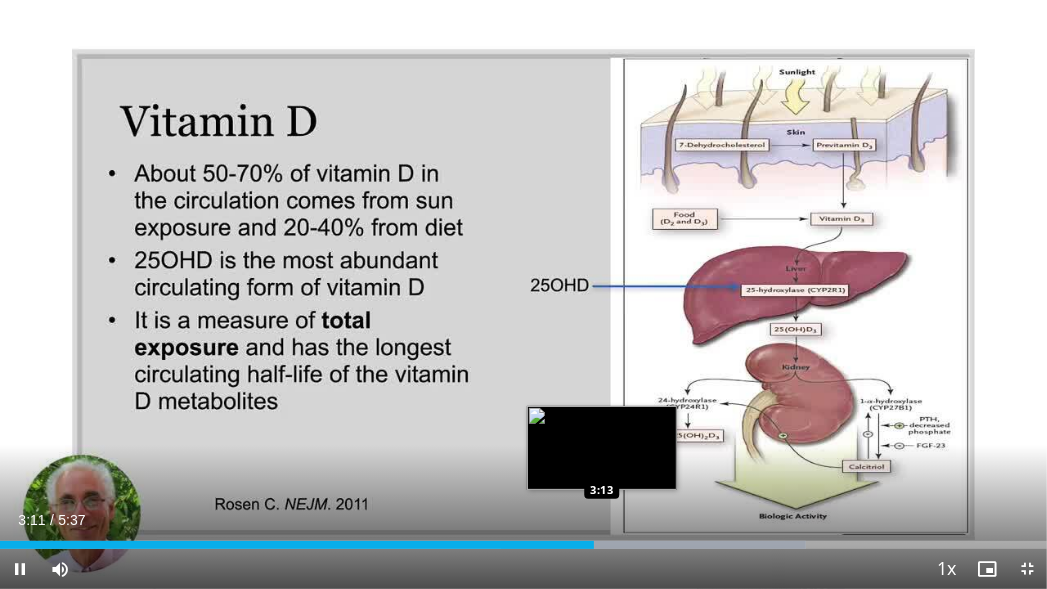 click at bounding box center (654, 545) 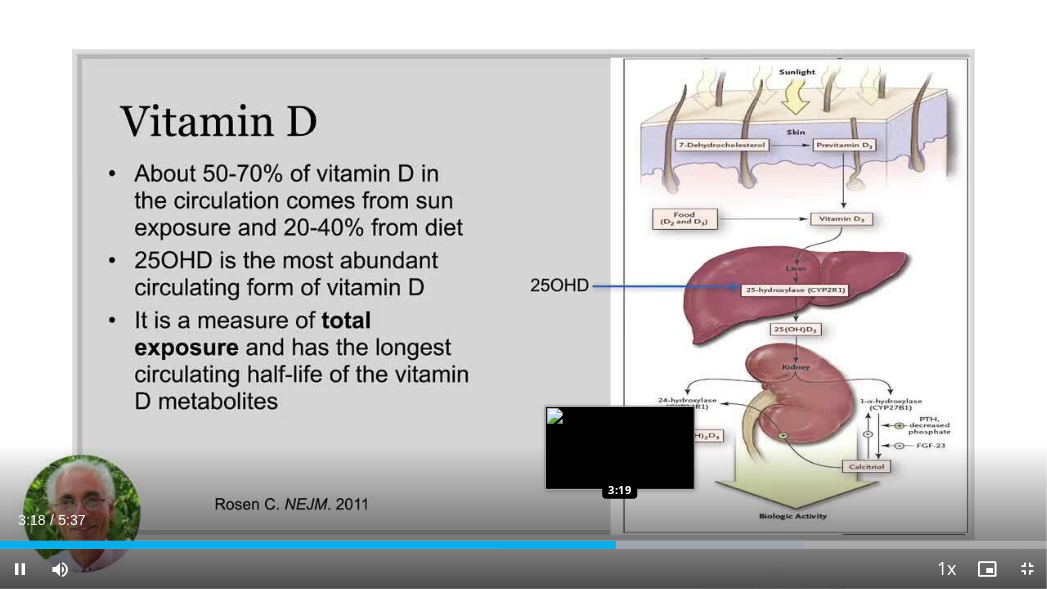 click on "Loaded :  77.01% 3:18 3:19" at bounding box center [523, 539] 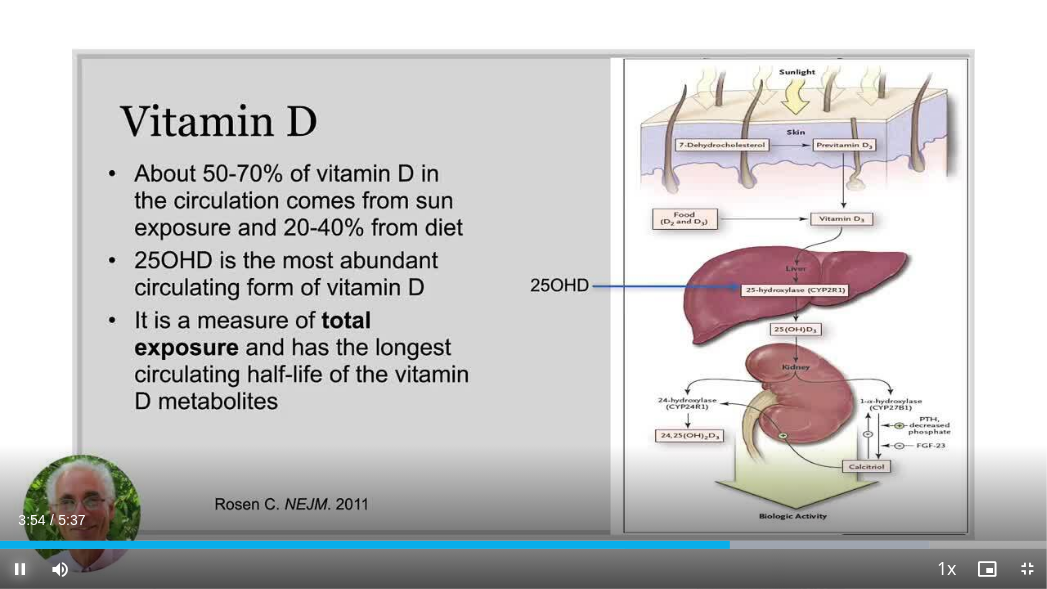click at bounding box center [20, 569] 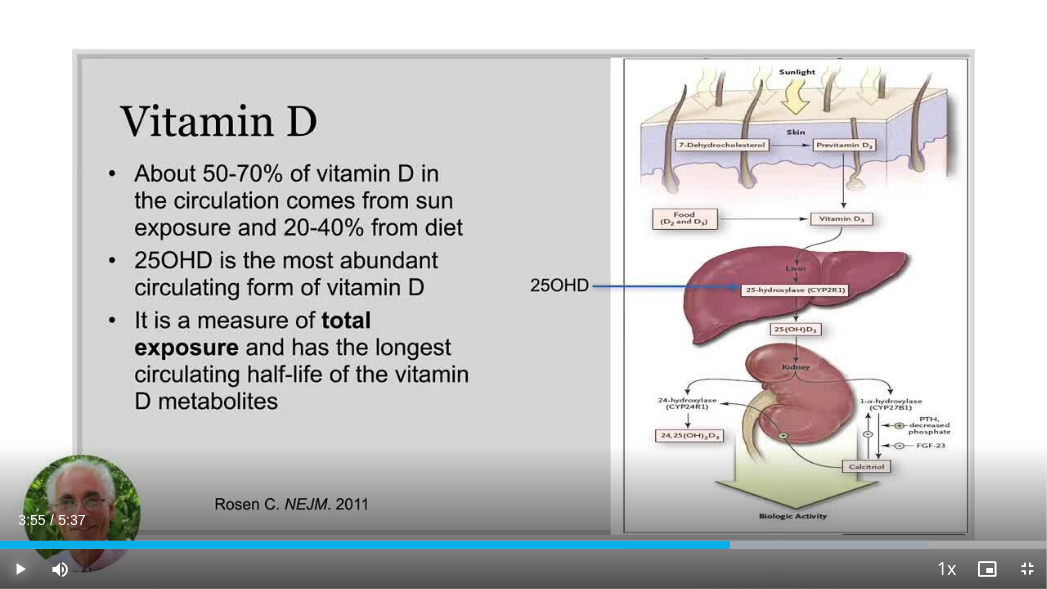click at bounding box center [20, 569] 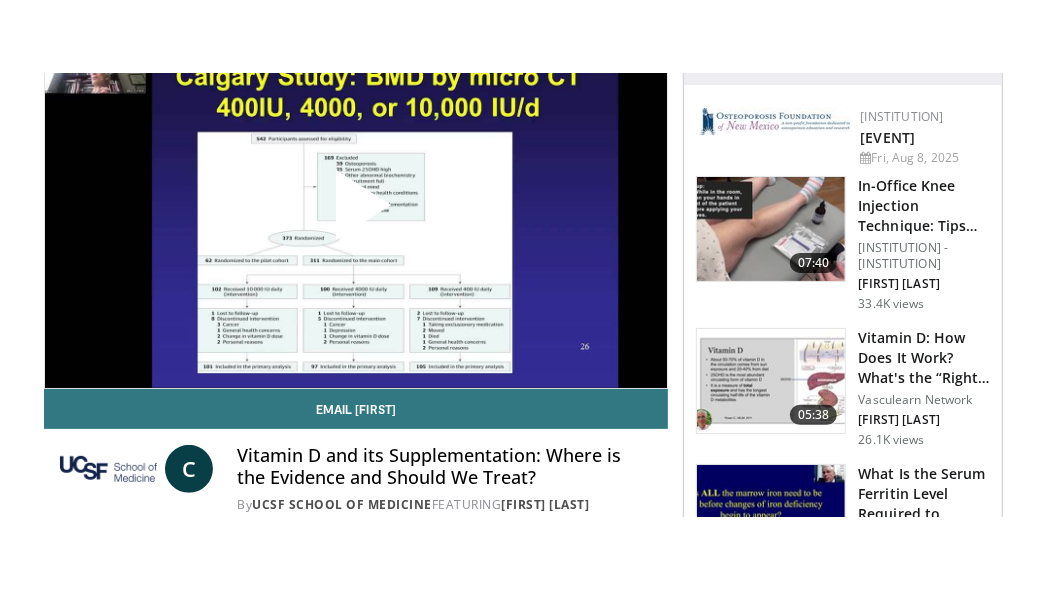 scroll, scrollTop: 110, scrollLeft: 0, axis: vertical 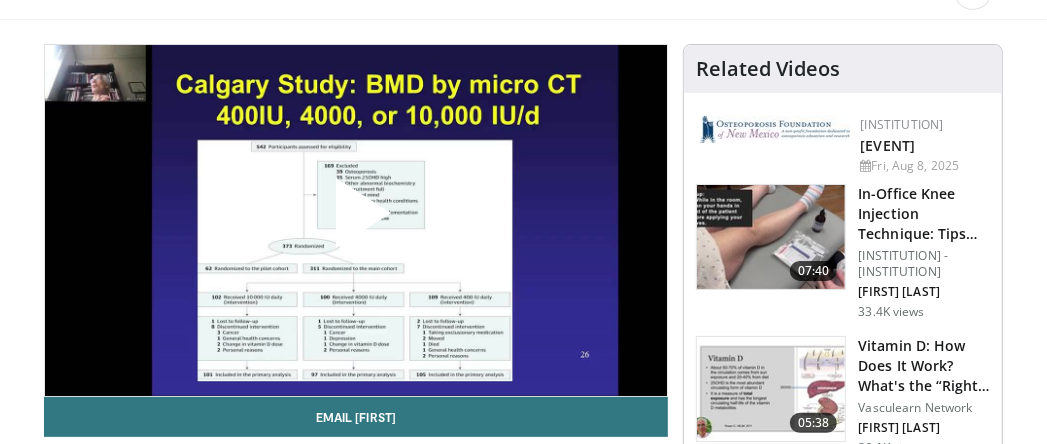 click at bounding box center [356, 220] 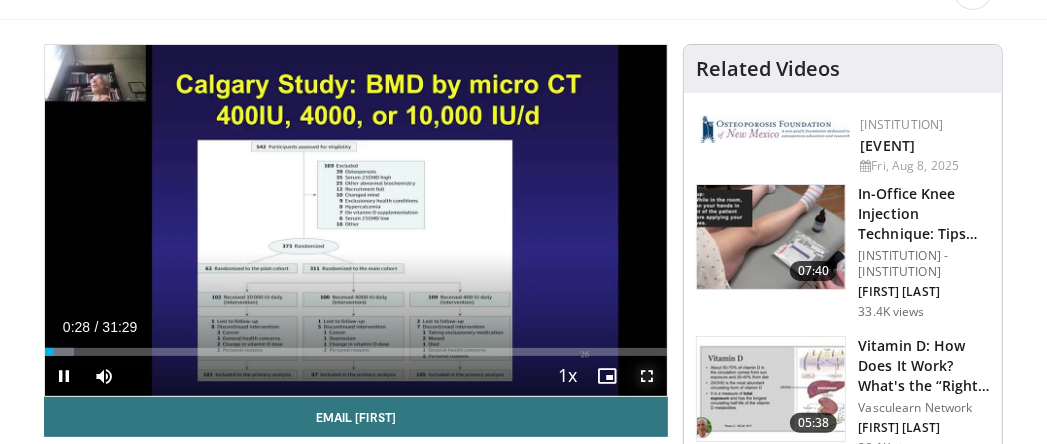 click at bounding box center (647, 376) 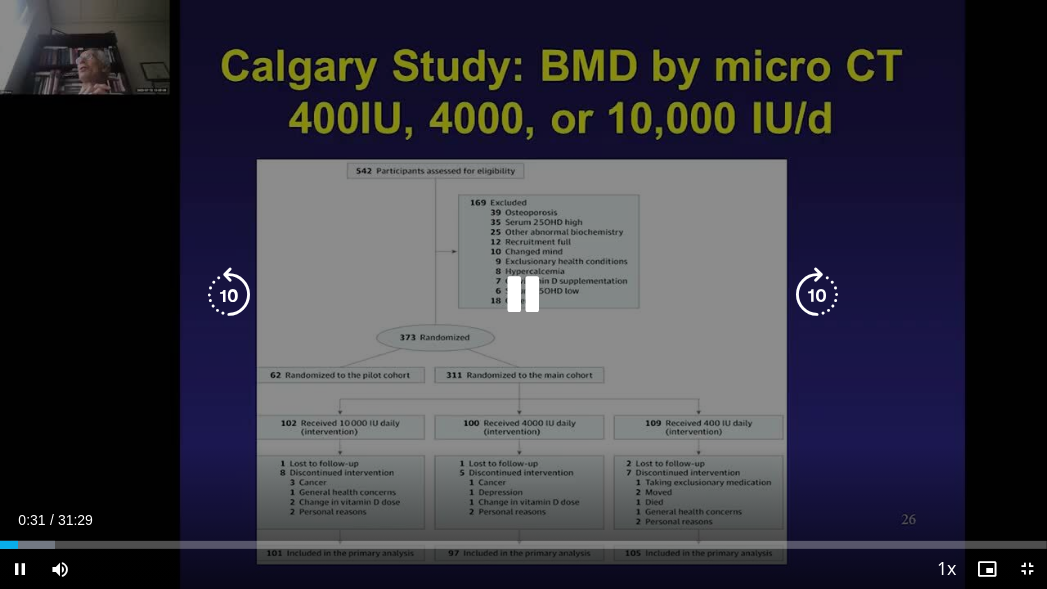 click at bounding box center [818, 295] 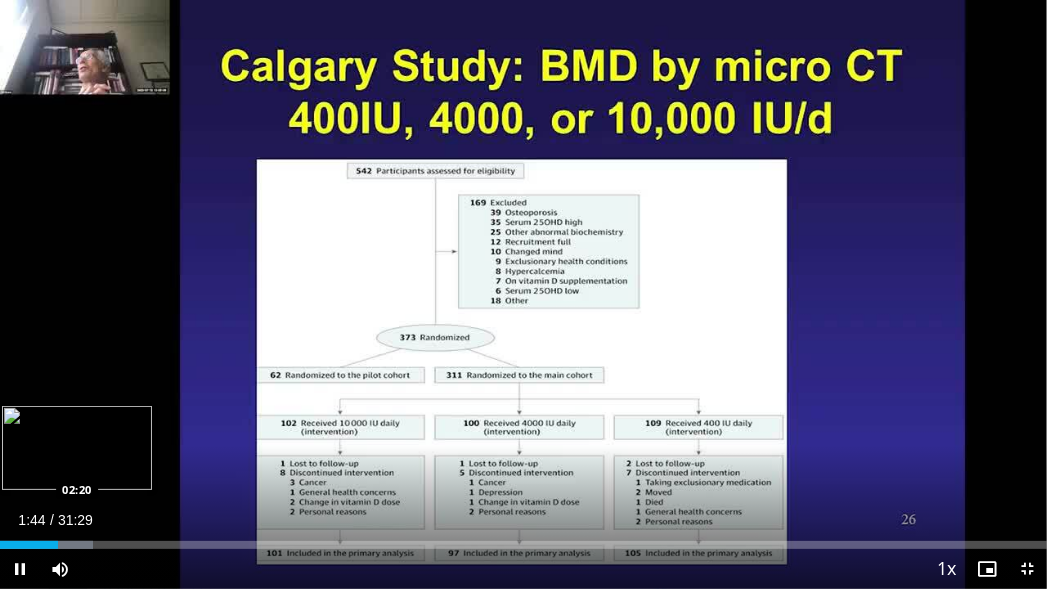 click at bounding box center (67, 545) 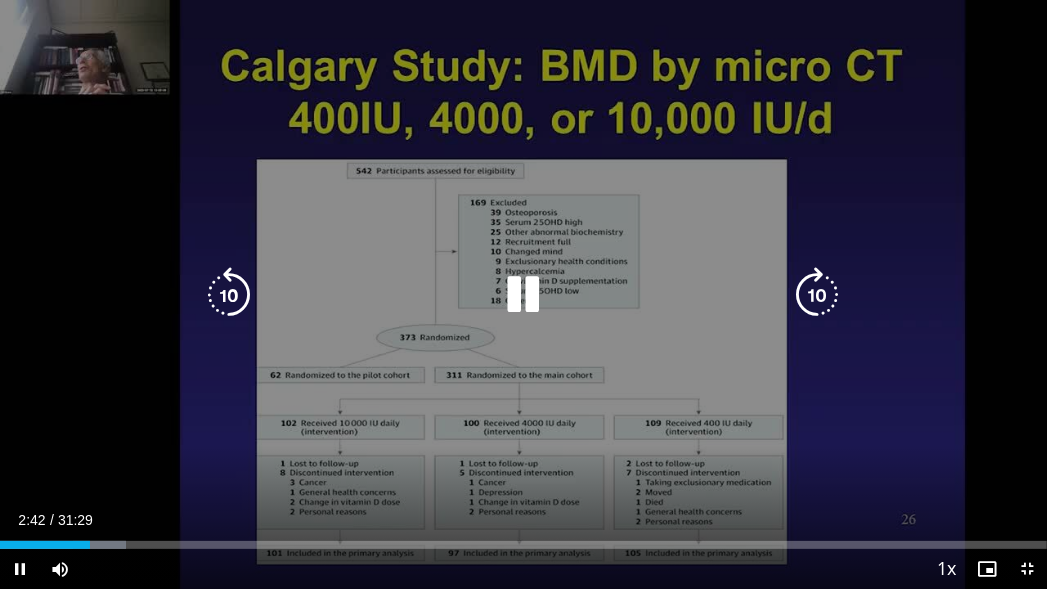 click at bounding box center (818, 295) 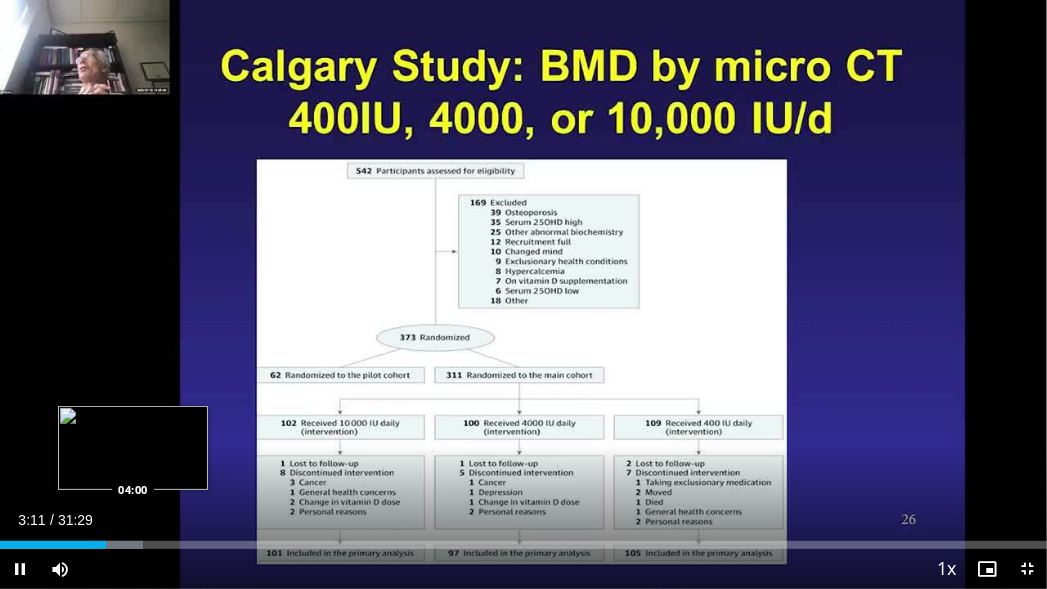 click on "Loaded :  13.64% 03:11 04:00" at bounding box center (523, 545) 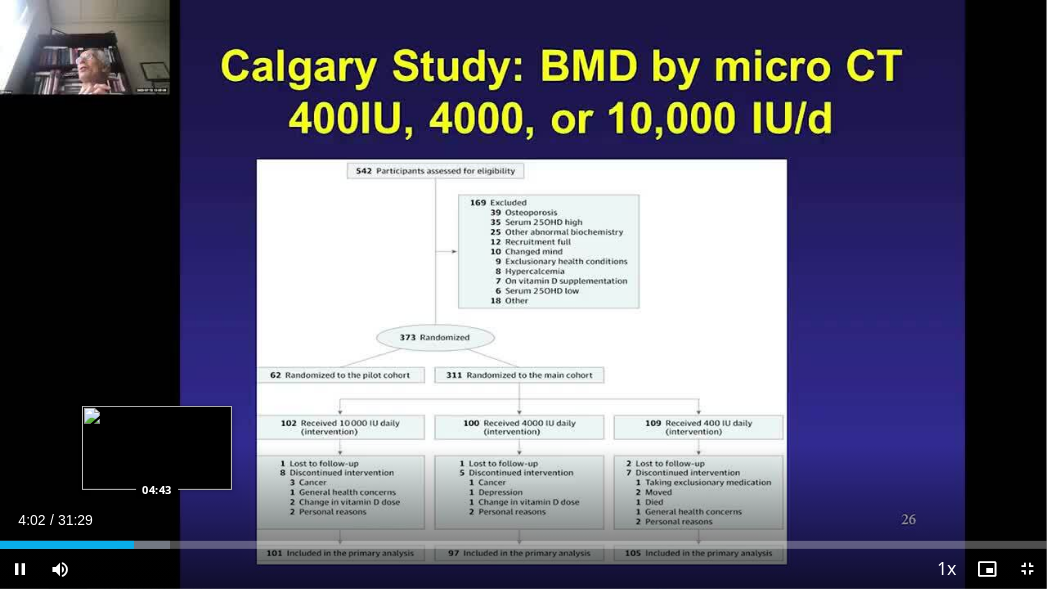click at bounding box center (143, 545) 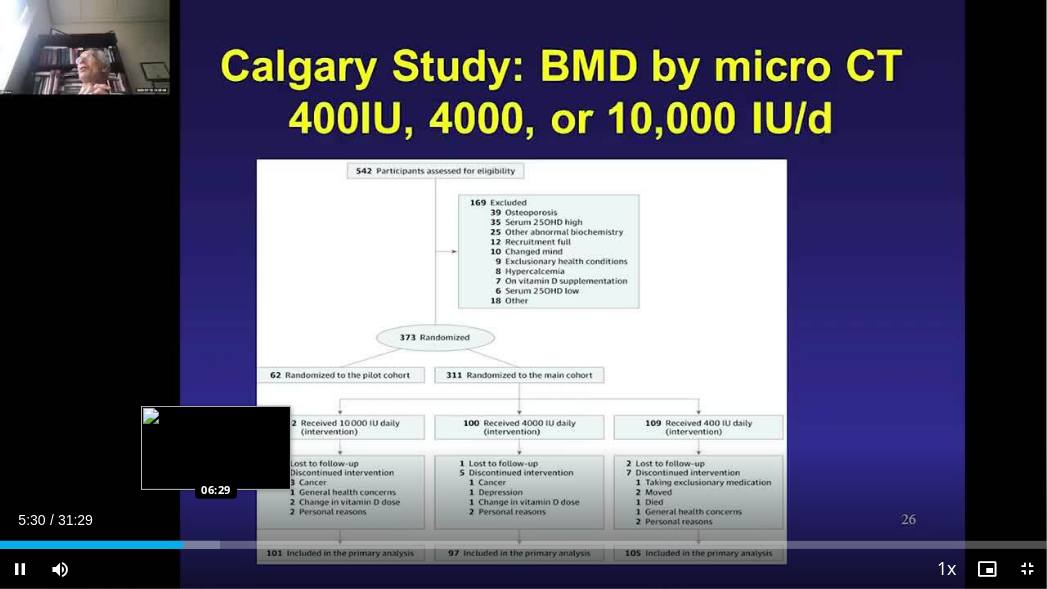 click at bounding box center [193, 545] 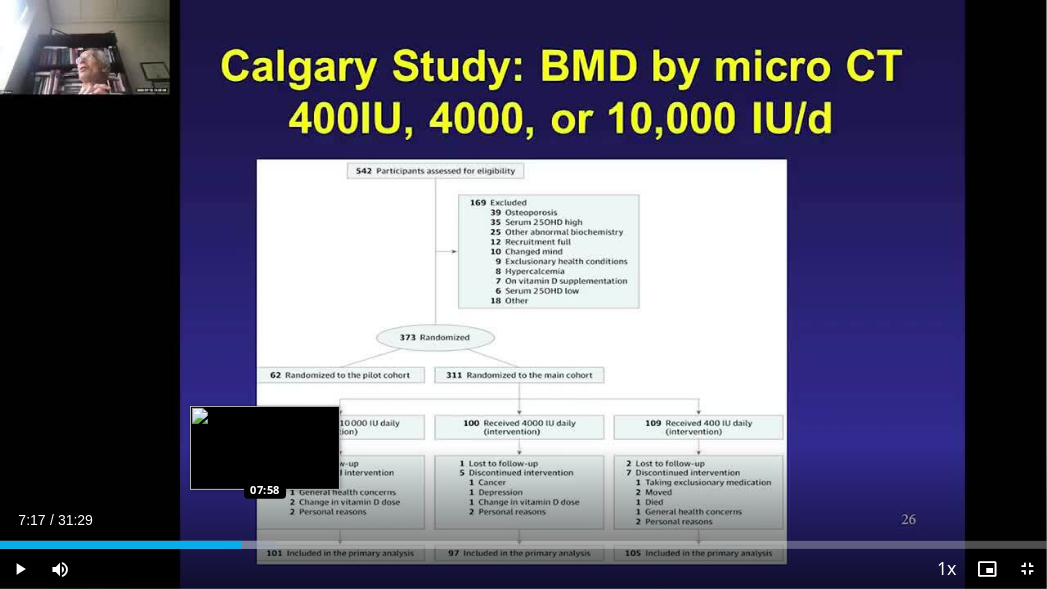 click at bounding box center (251, 545) 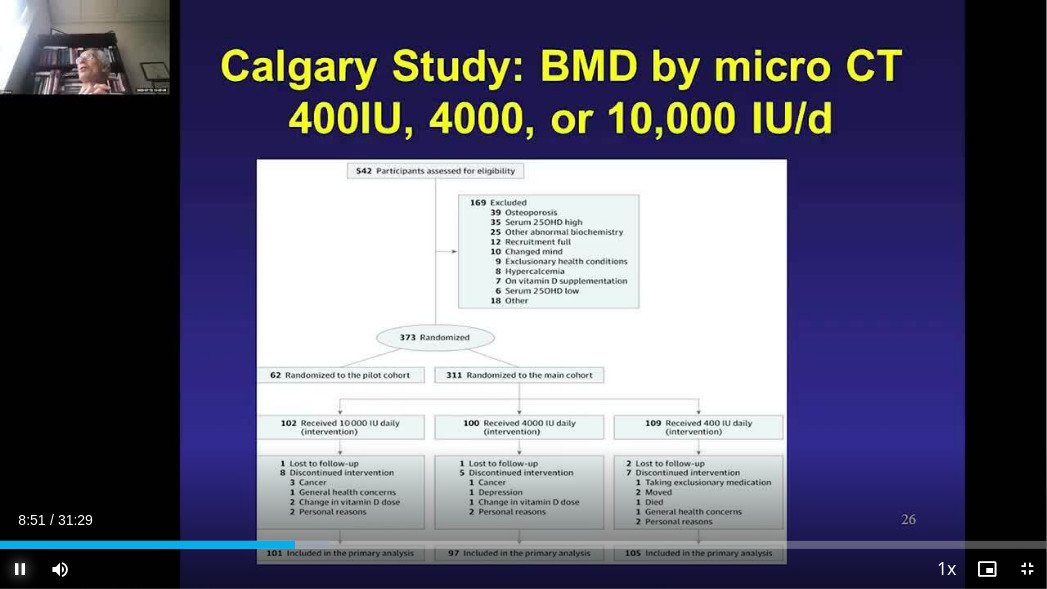 click at bounding box center (20, 569) 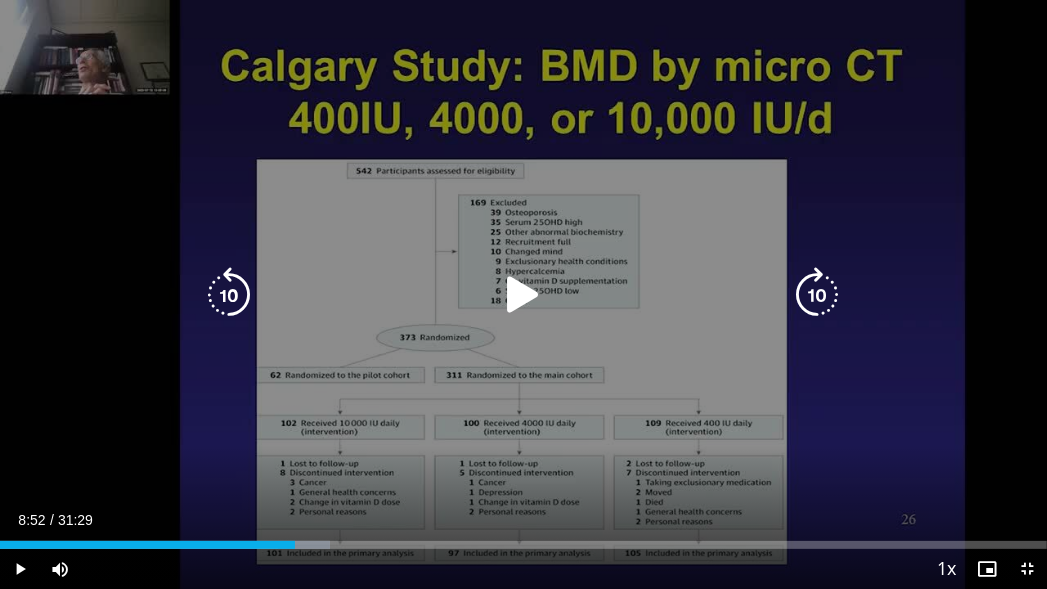 click at bounding box center (524, 295) 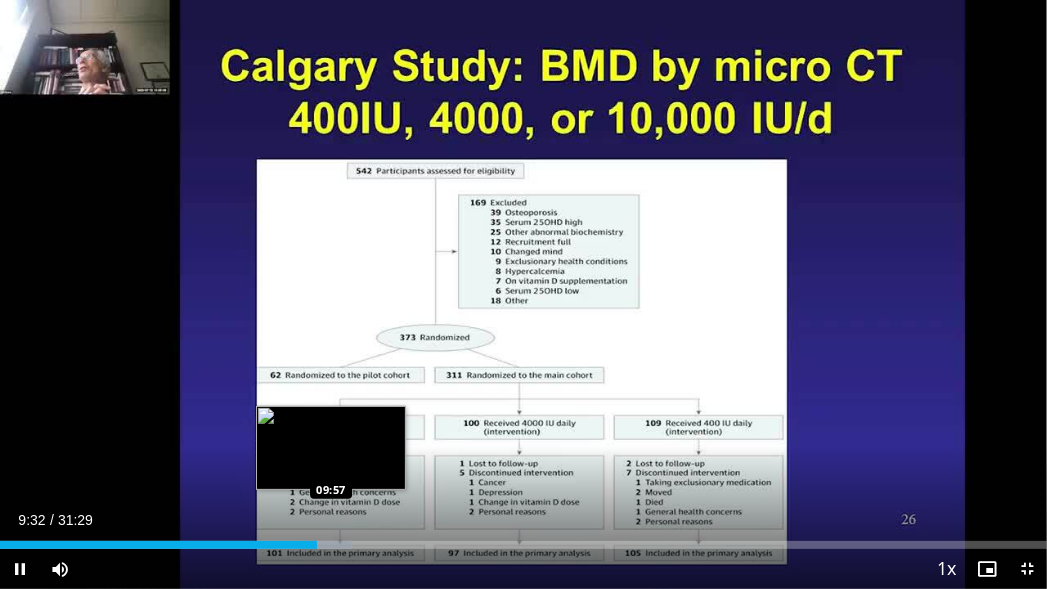 click on "Loaded :  33.59% 09:32 09:57" at bounding box center (523, 545) 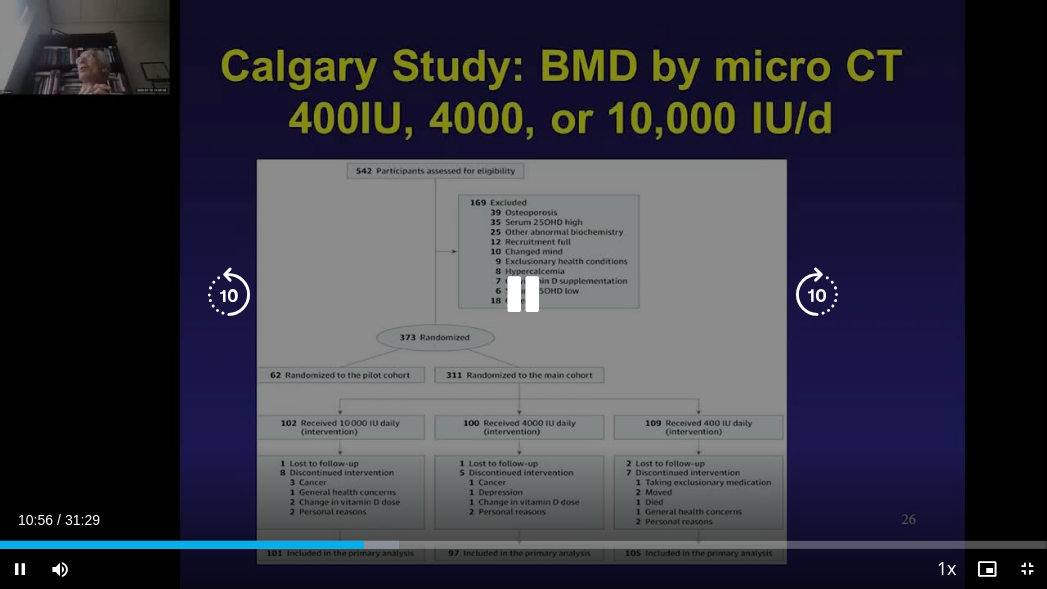 click at bounding box center (818, 295) 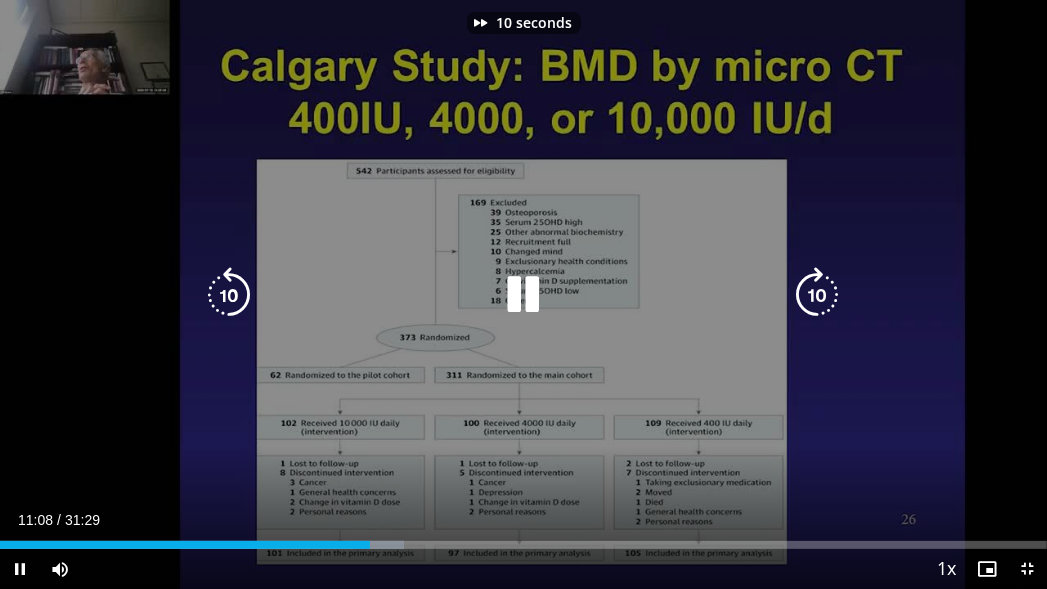 click at bounding box center (818, 295) 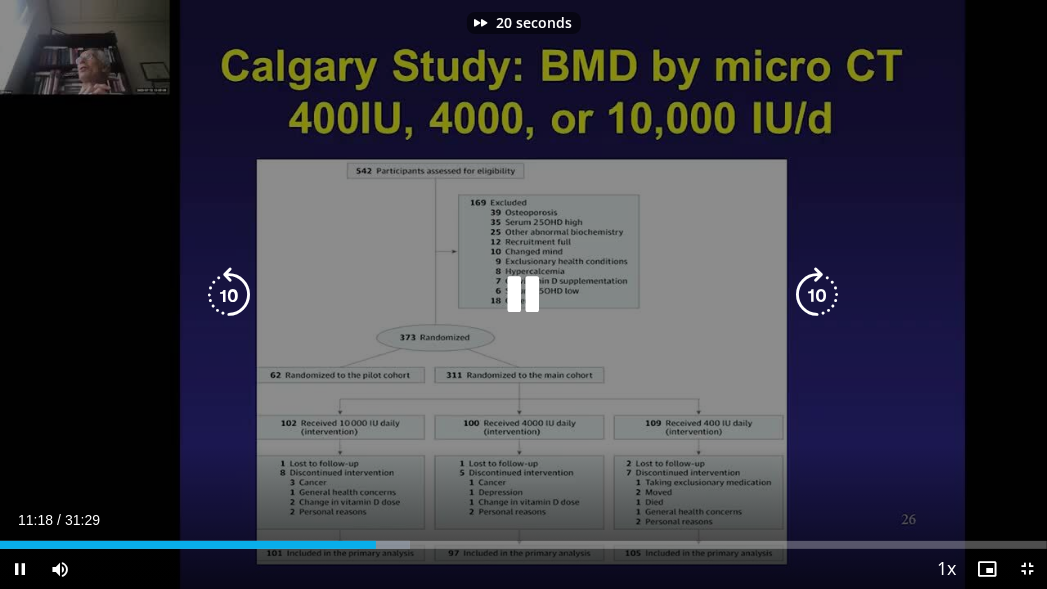 click at bounding box center [818, 295] 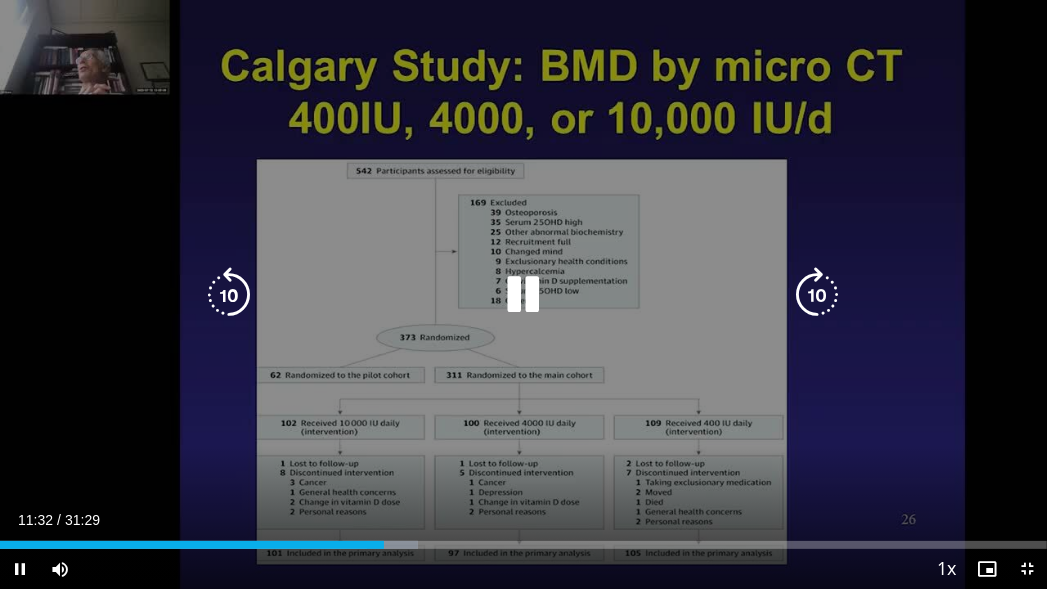 click at bounding box center [229, 295] 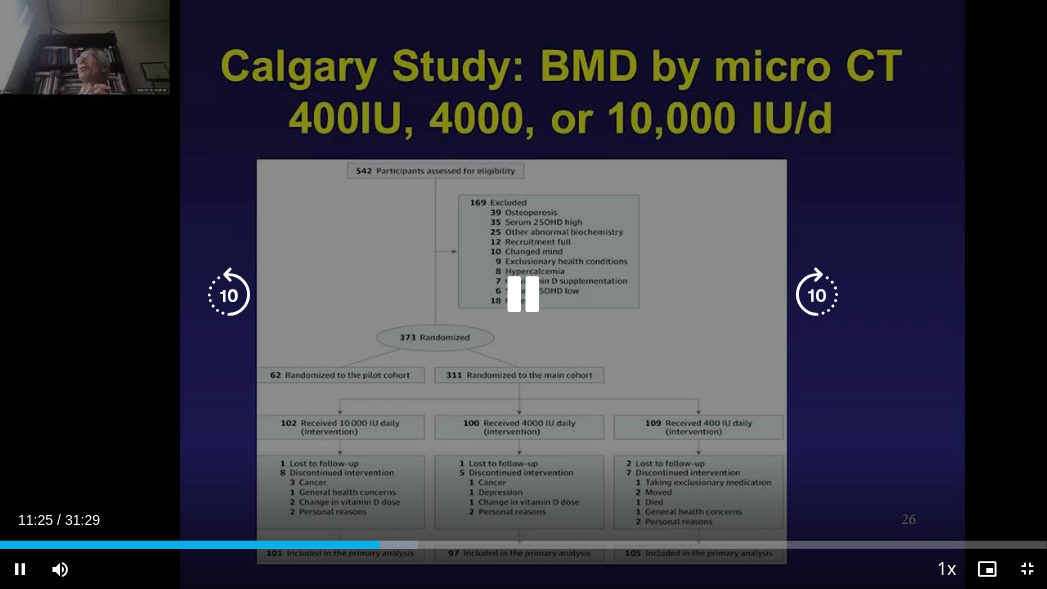 click at bounding box center [229, 295] 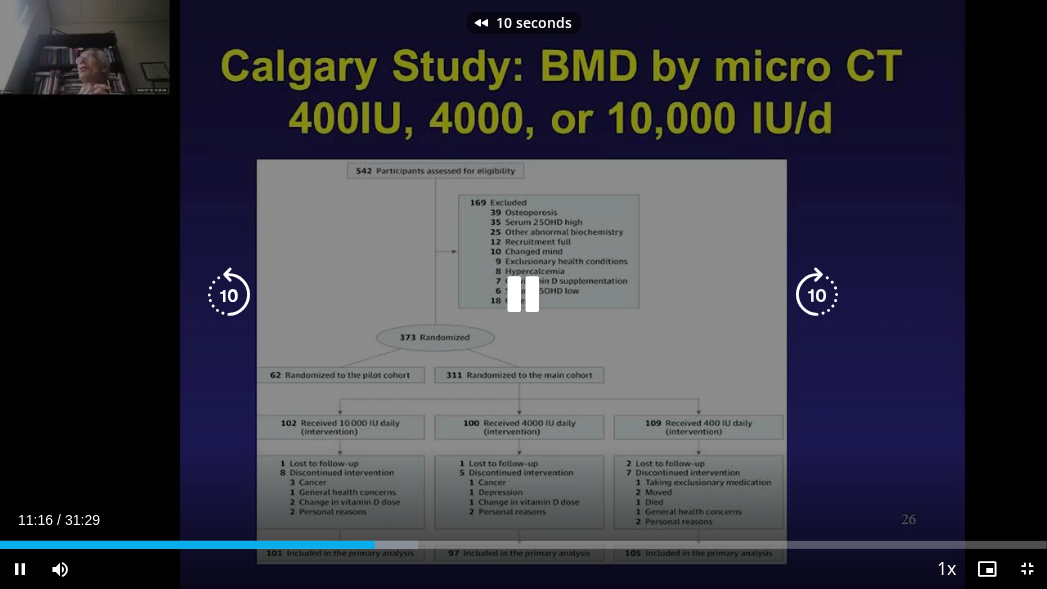 click at bounding box center (229, 295) 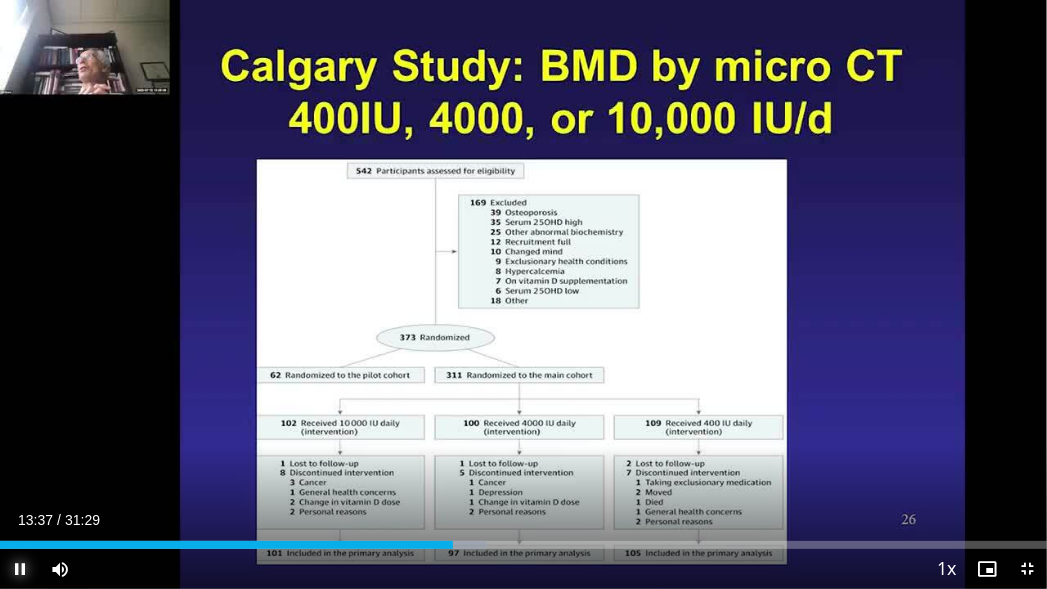 click at bounding box center (20, 569) 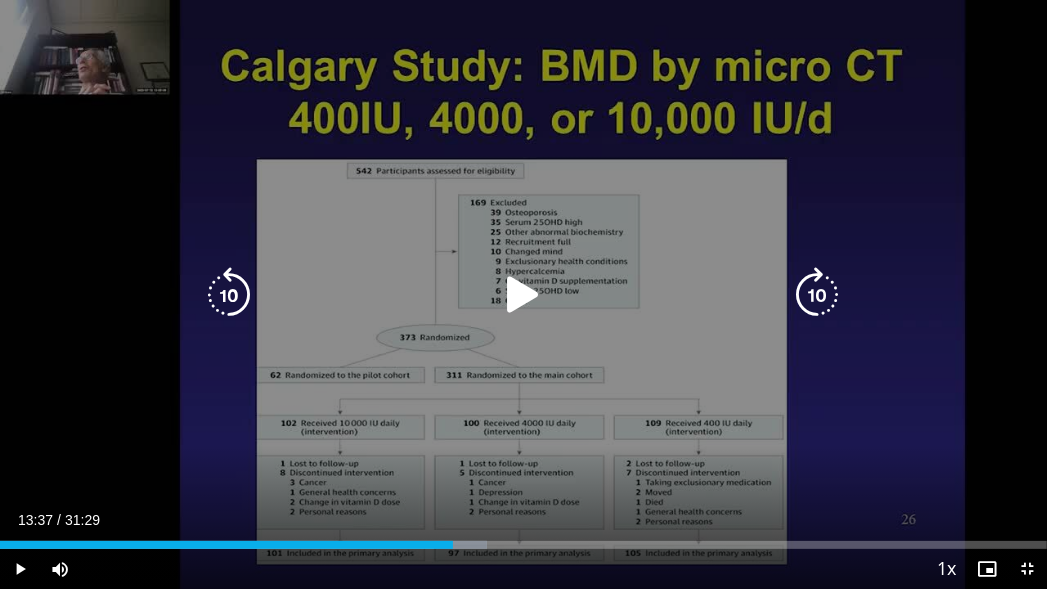click at bounding box center [524, 295] 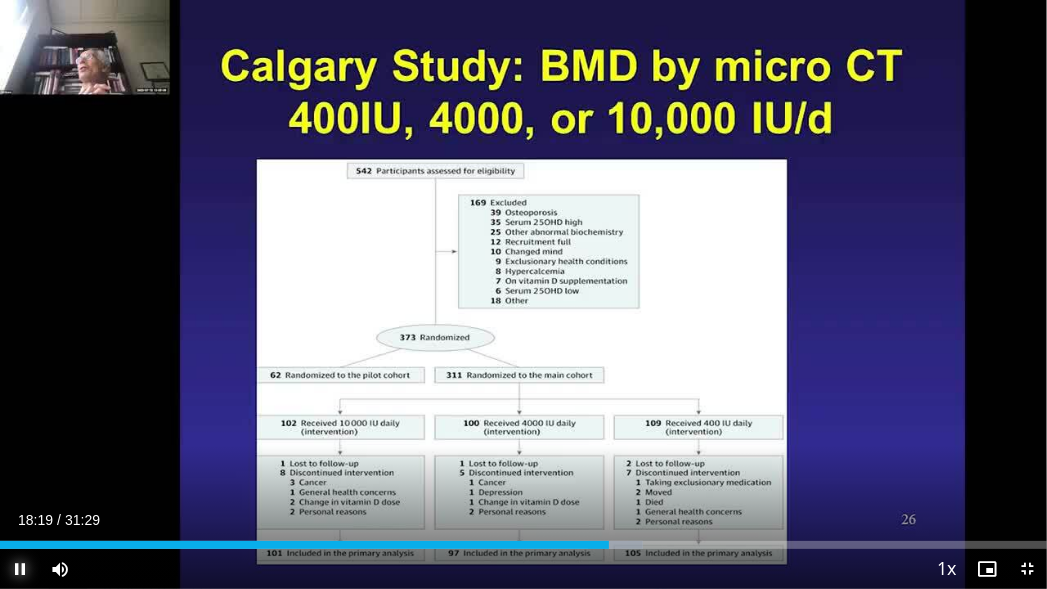click at bounding box center (20, 569) 